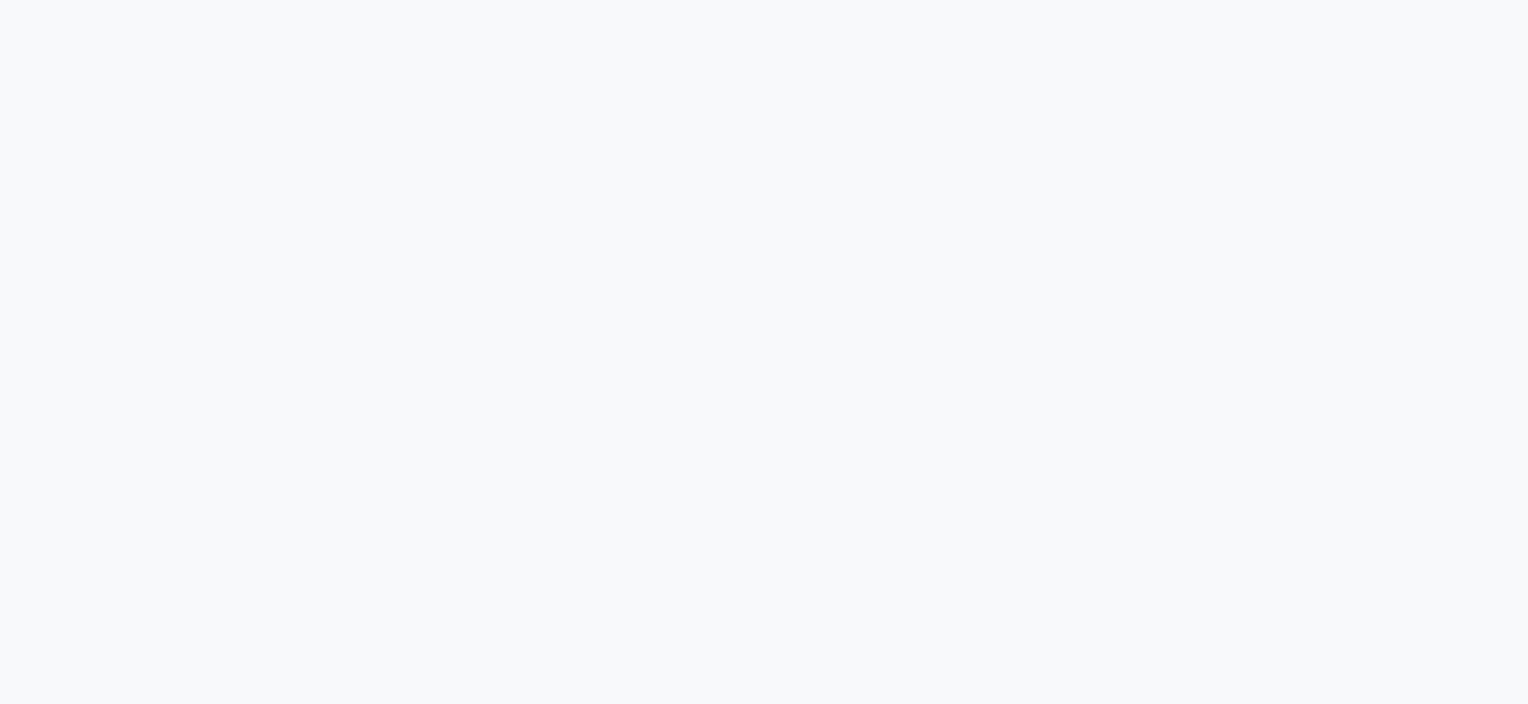 scroll, scrollTop: 0, scrollLeft: 0, axis: both 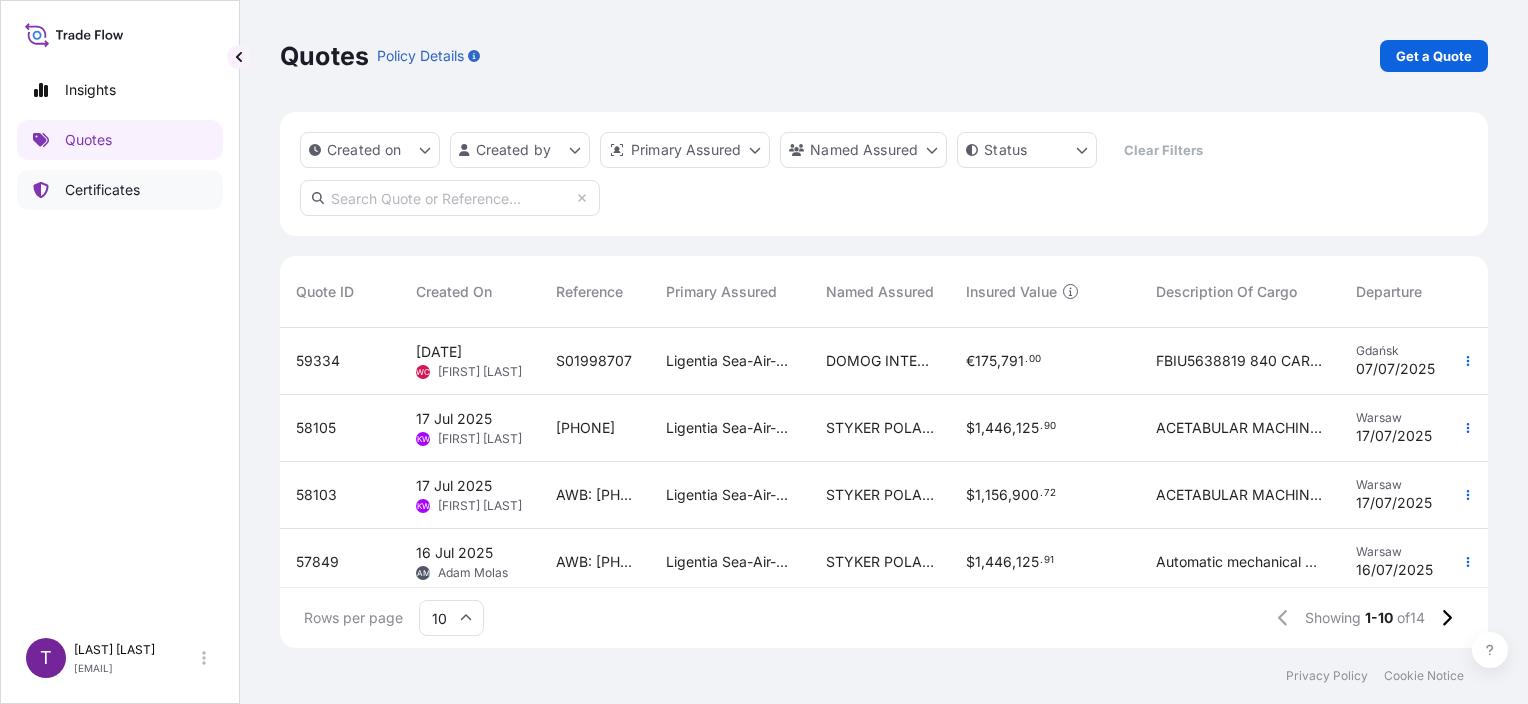 click on "Certificates" at bounding box center (120, 190) 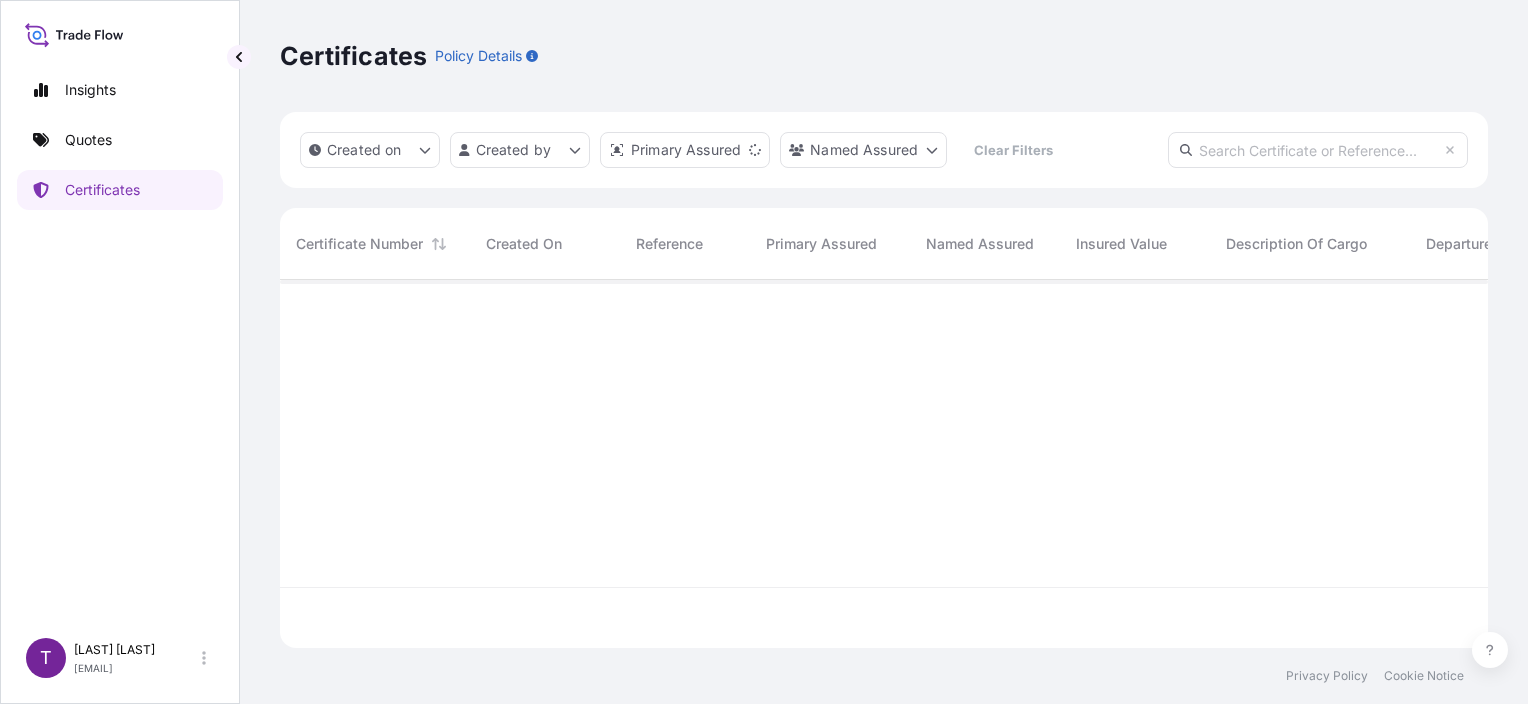 scroll, scrollTop: 16, scrollLeft: 16, axis: both 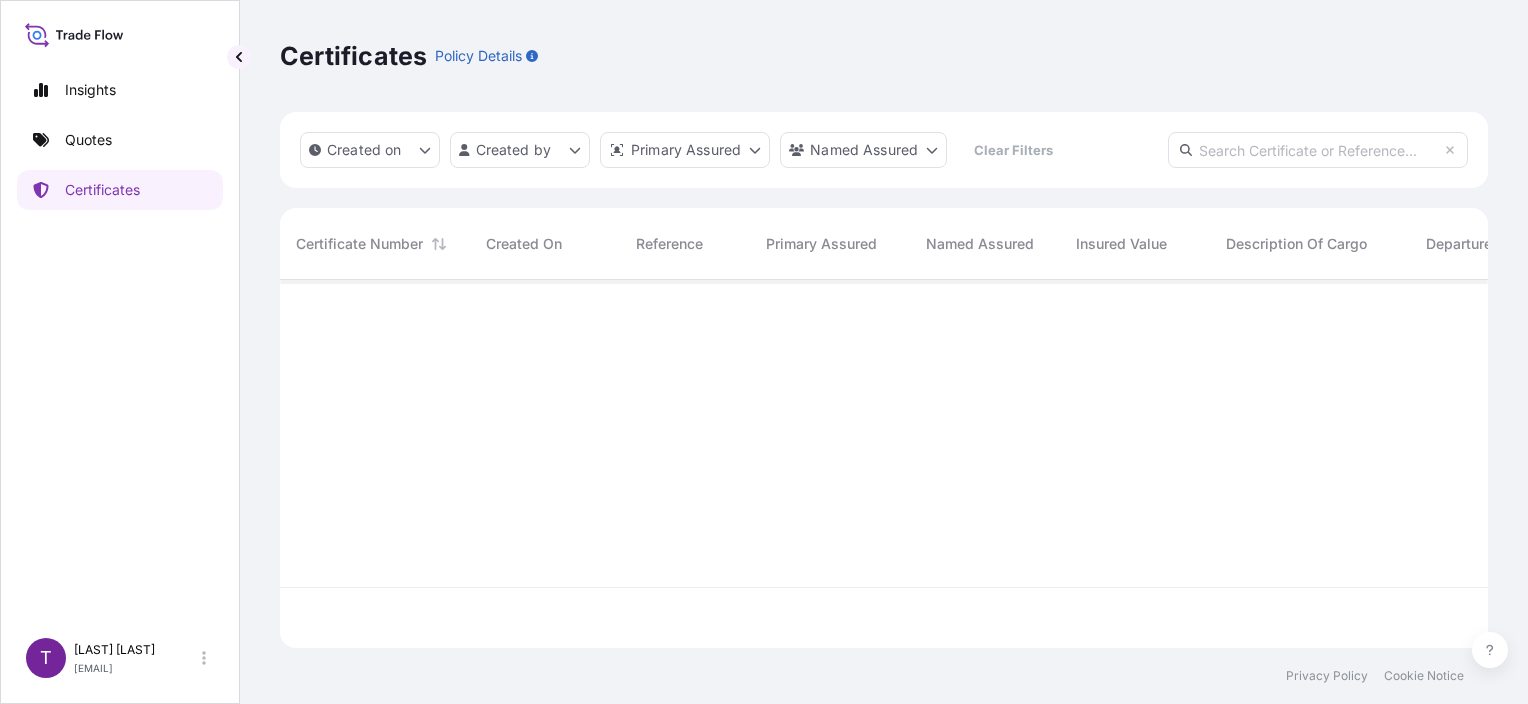 paste on "[NUMBER]" 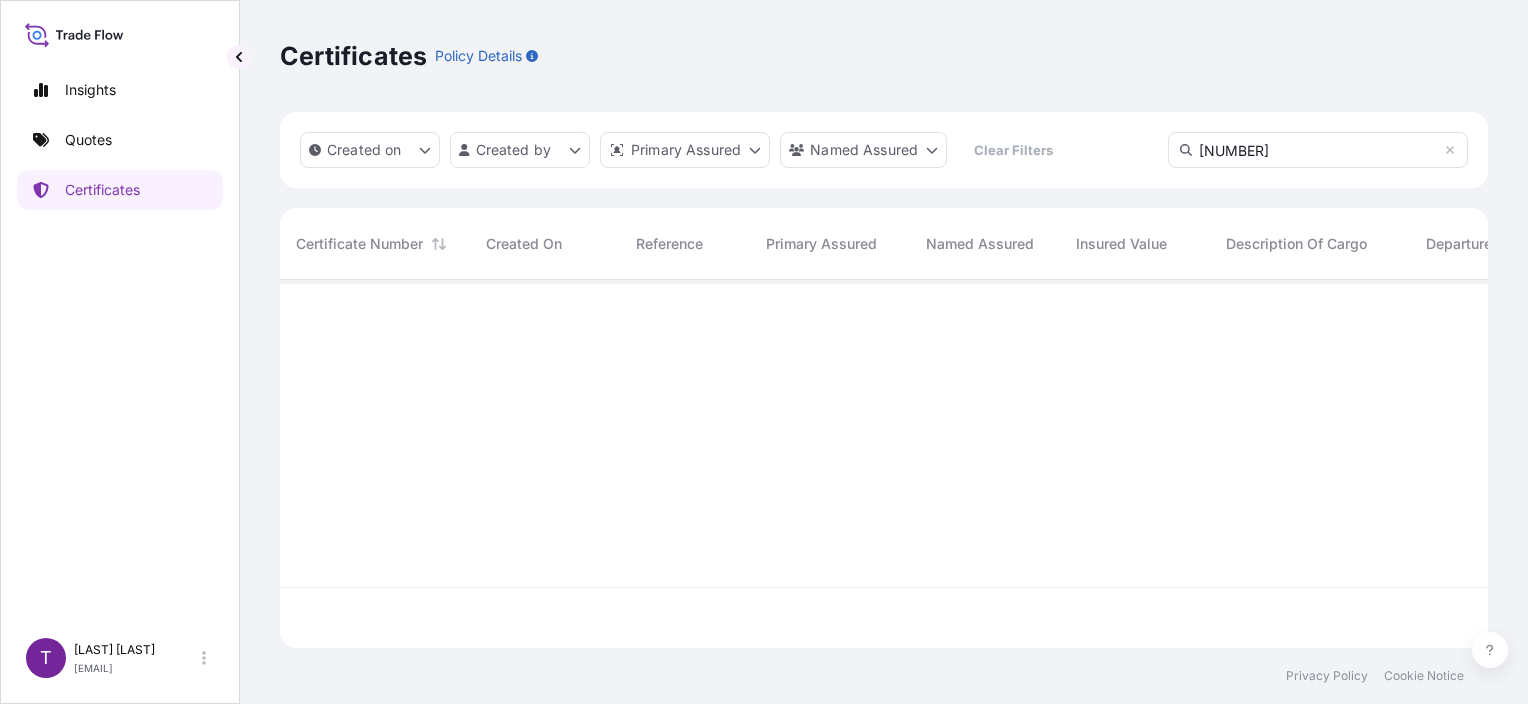 type on "[NUMBER]" 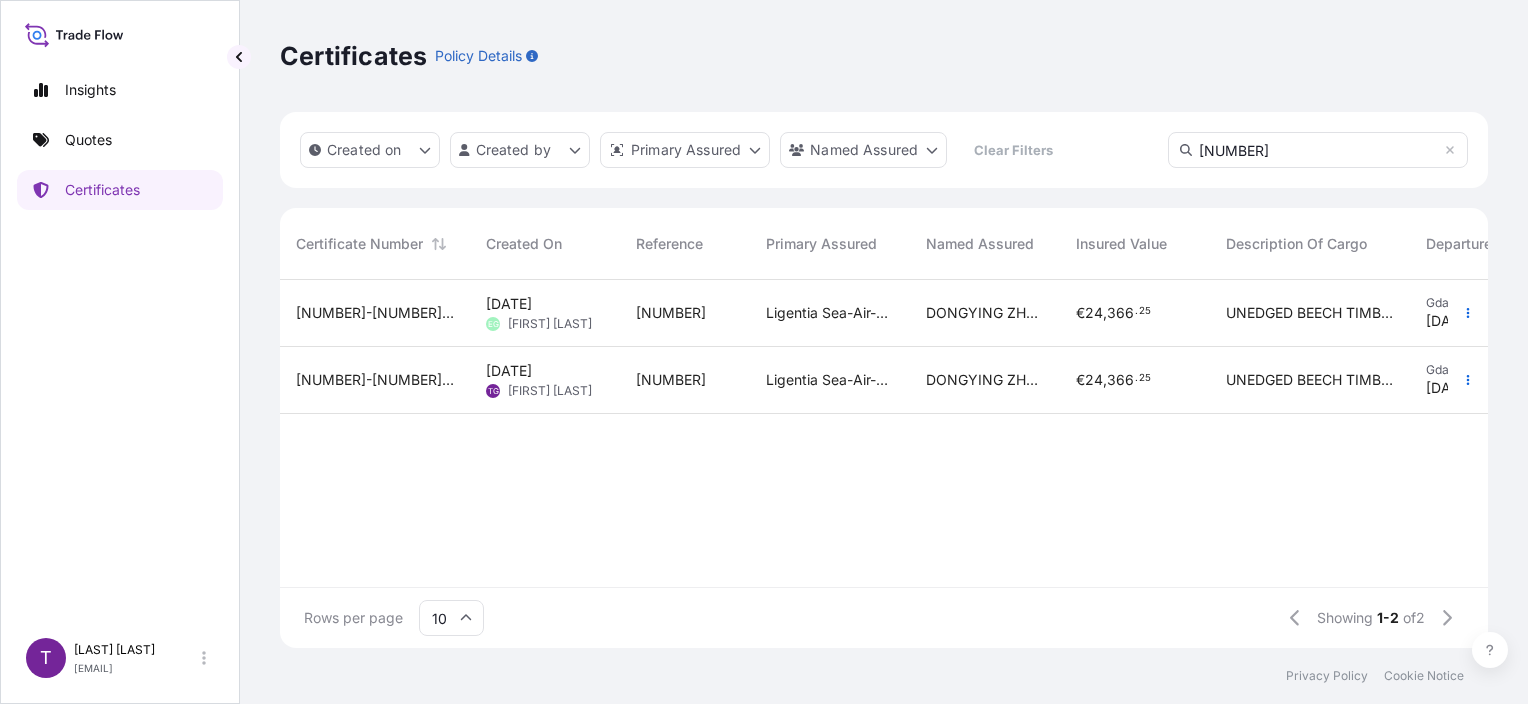click on "DONGYING ZHUOLAI WOOD CO., LTD" at bounding box center [985, 313] 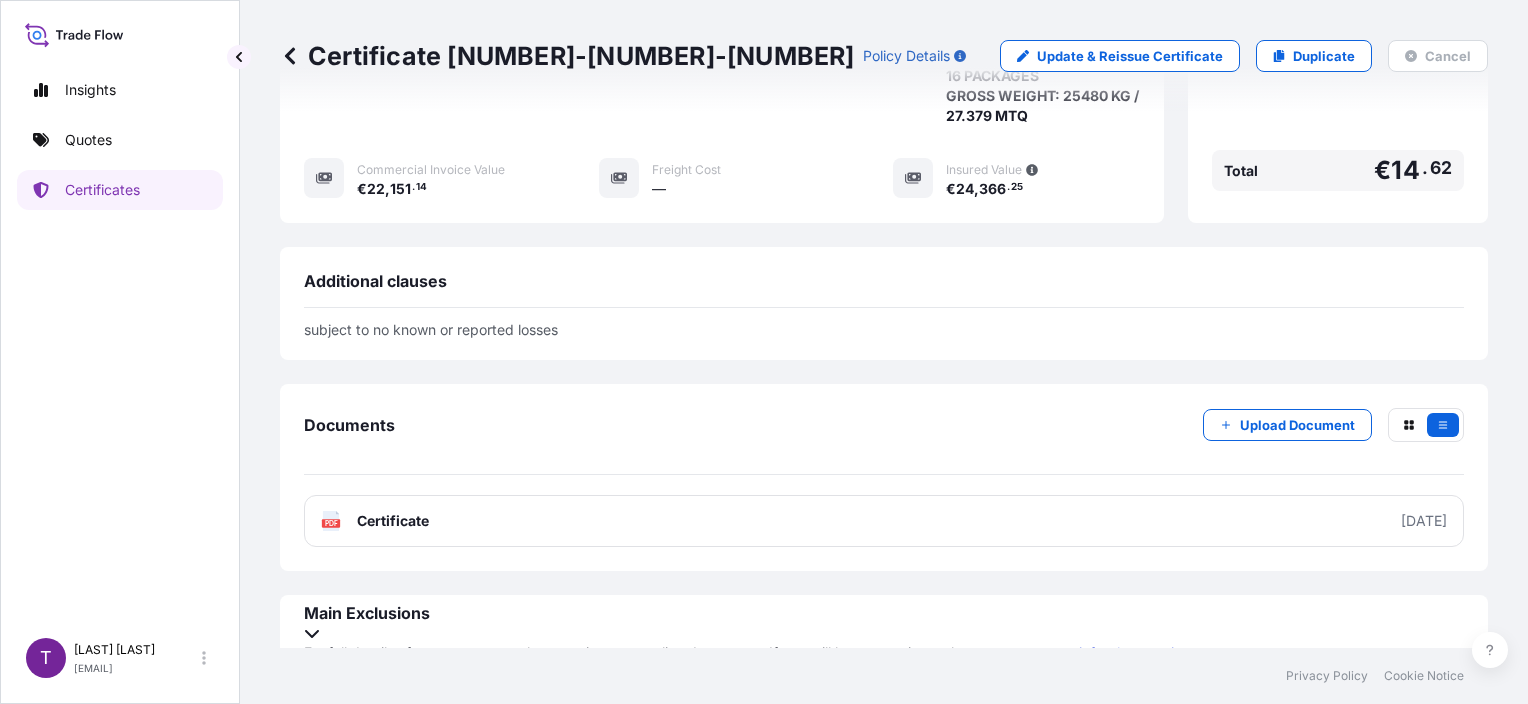 scroll, scrollTop: 620, scrollLeft: 0, axis: vertical 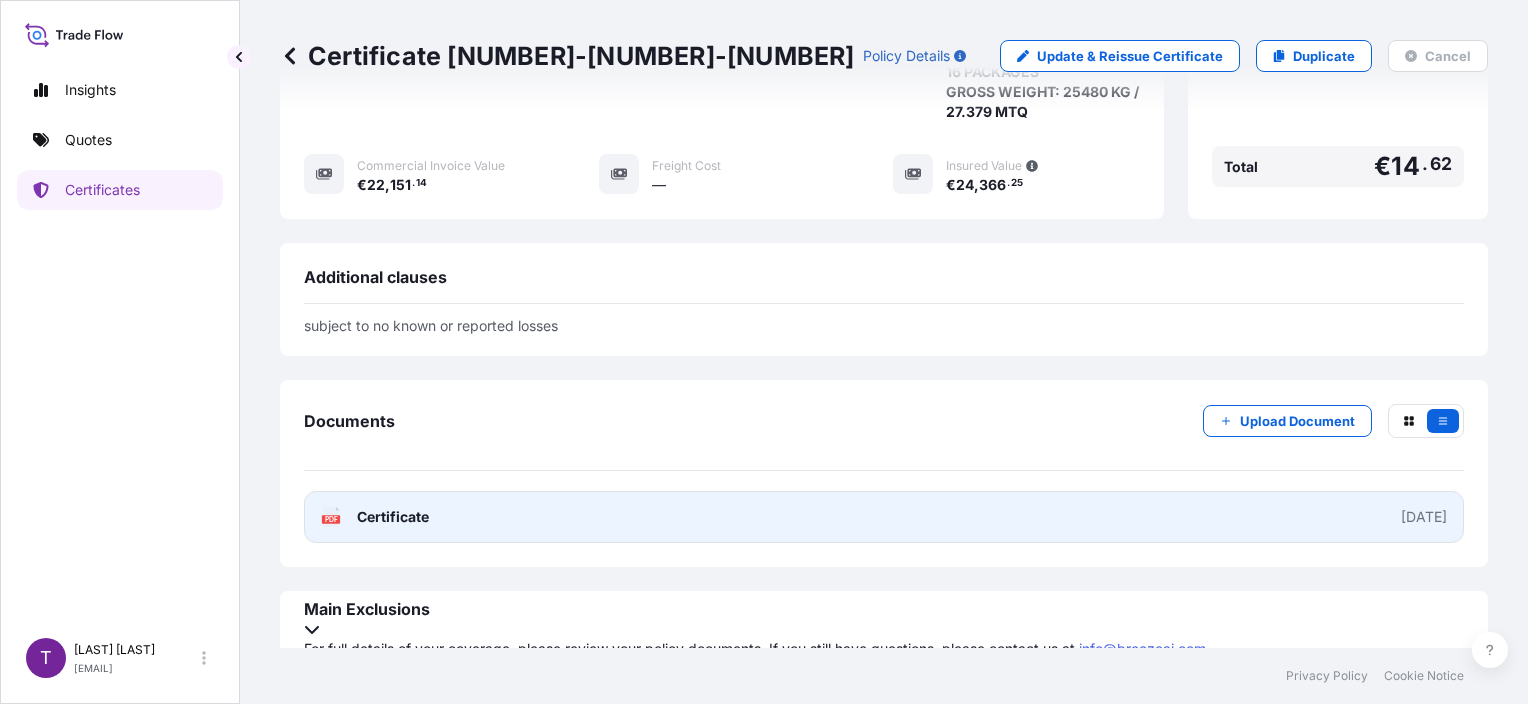 click on "PDF Certificate [DATE]" at bounding box center [884, 517] 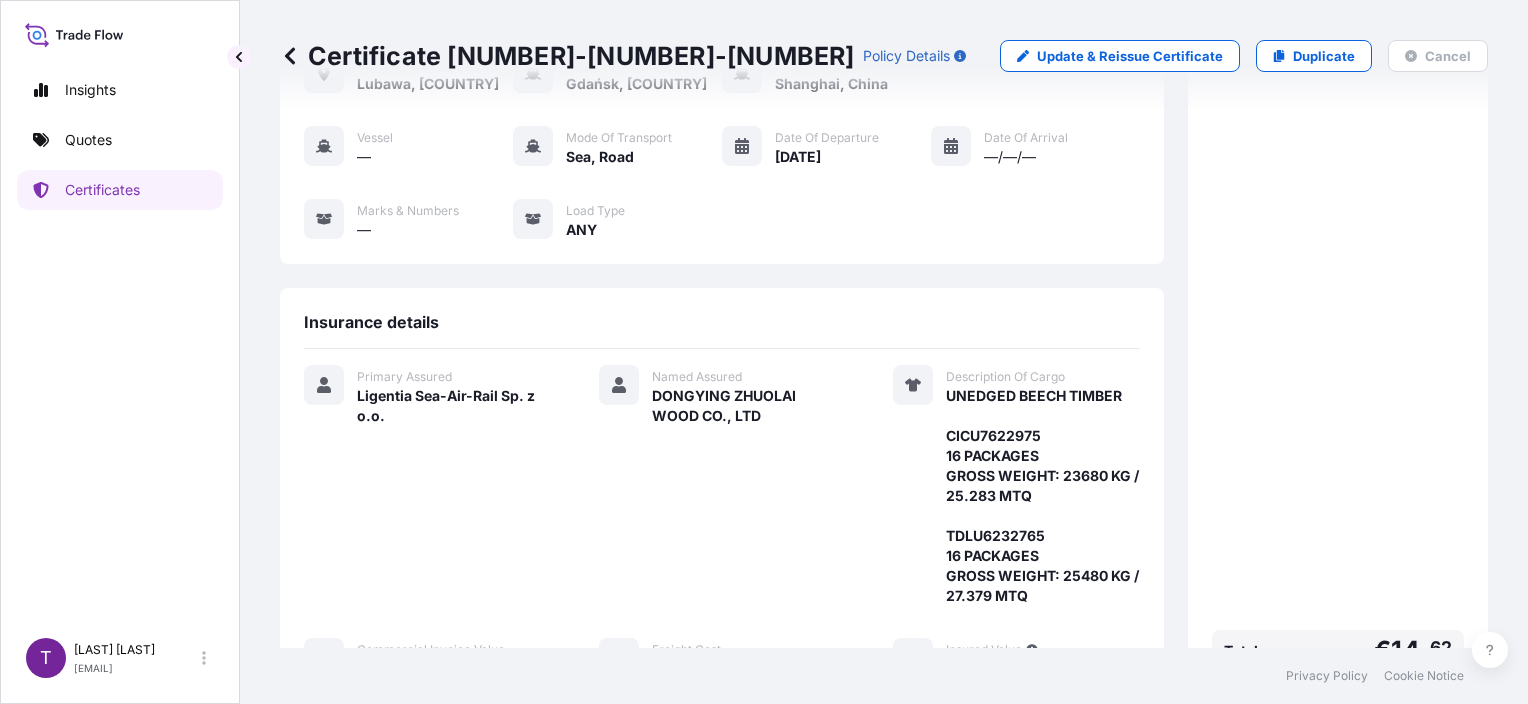 scroll, scrollTop: 0, scrollLeft: 0, axis: both 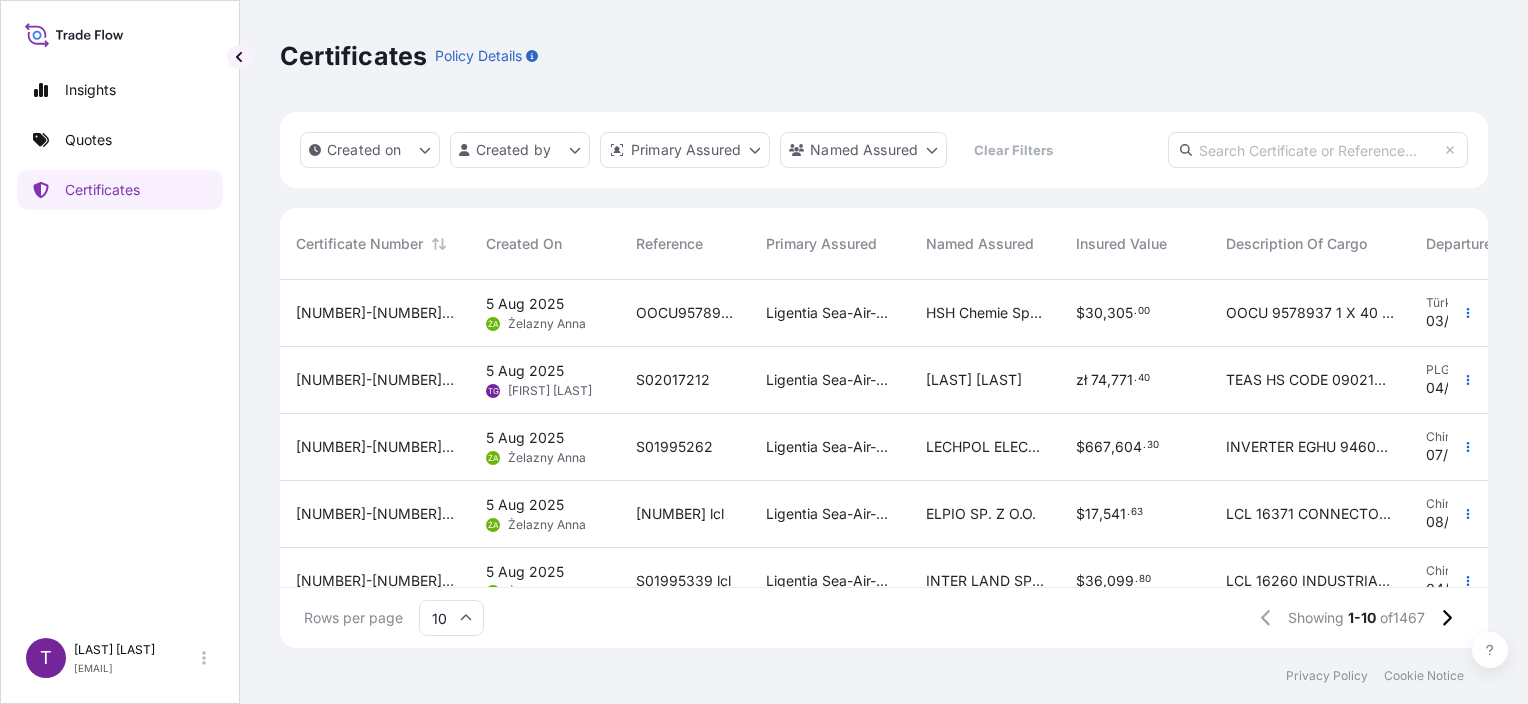 click at bounding box center [1318, 150] 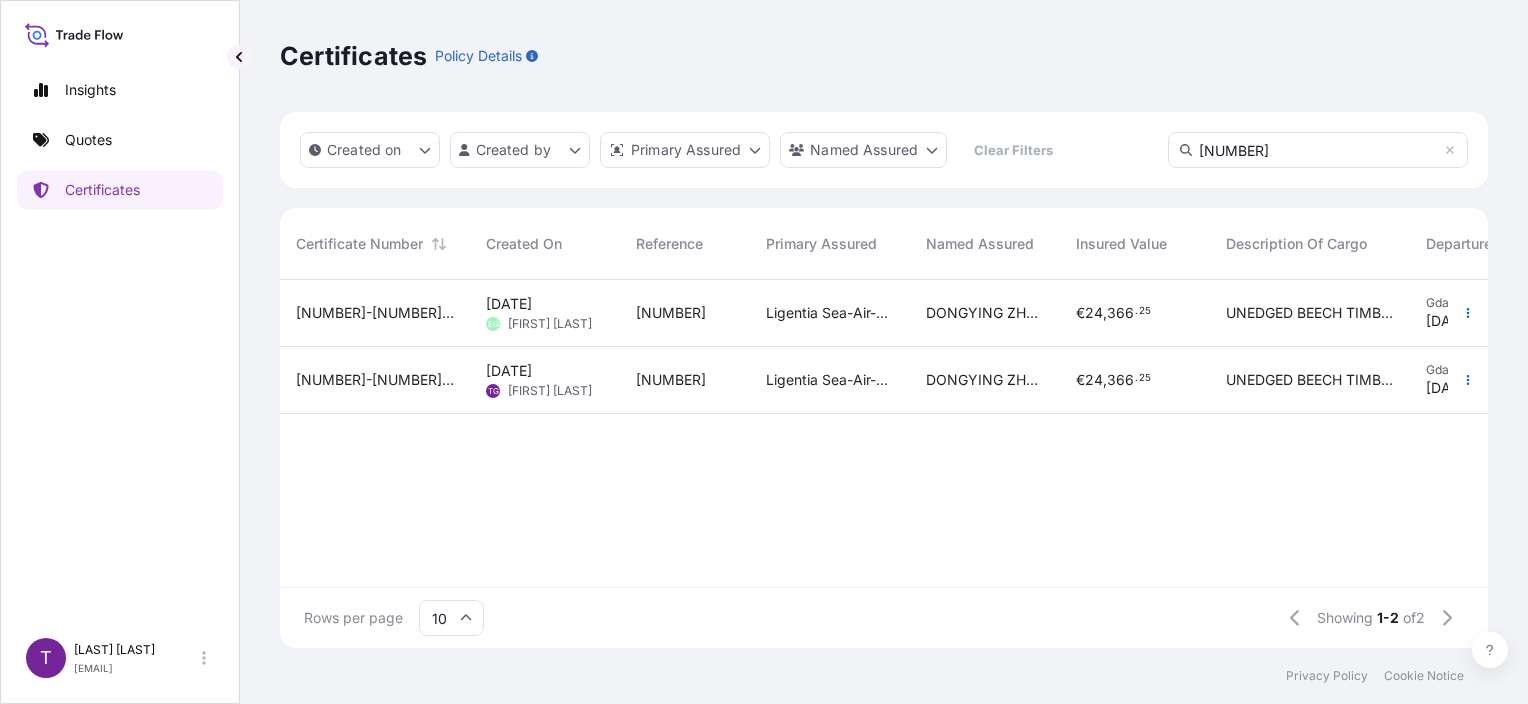 type on "[NUMBER]" 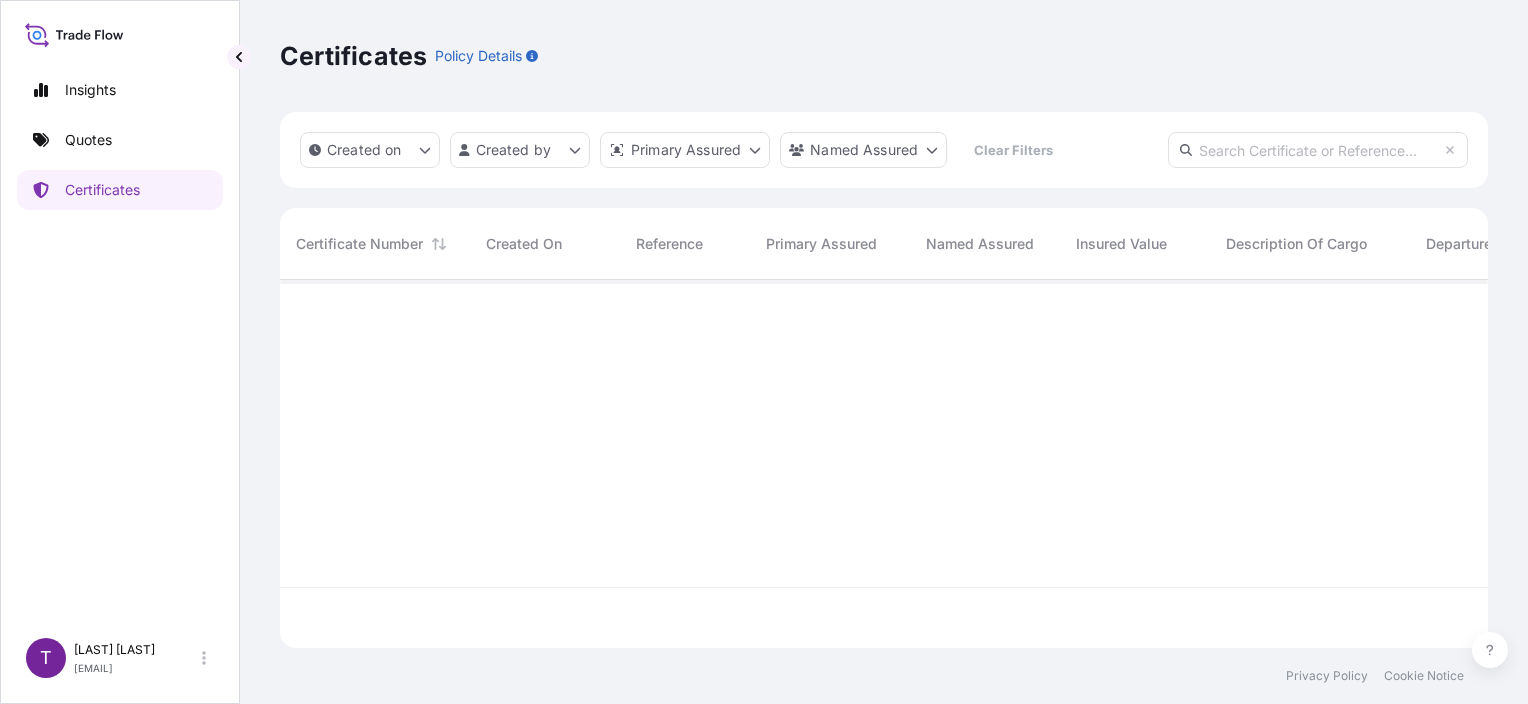 scroll, scrollTop: 16, scrollLeft: 16, axis: both 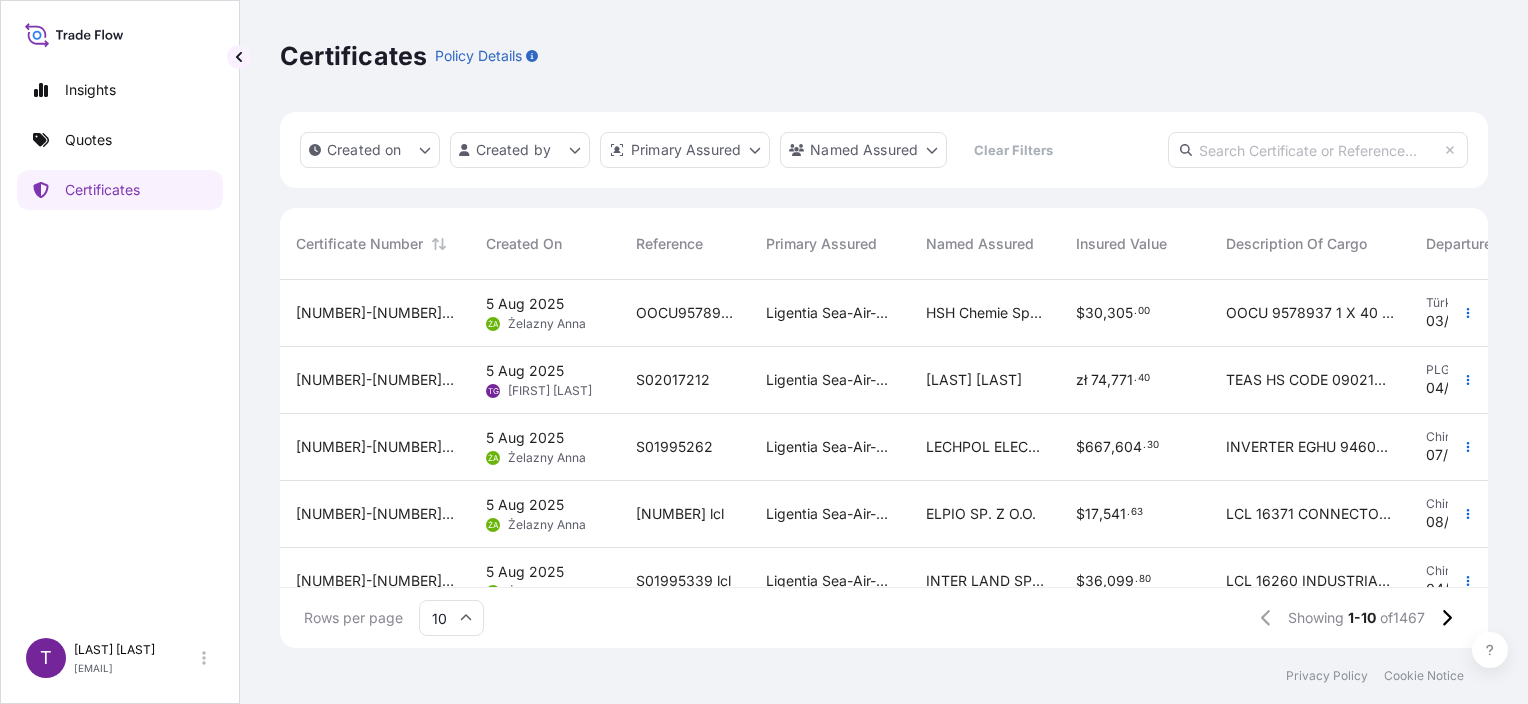 click at bounding box center (1318, 150) 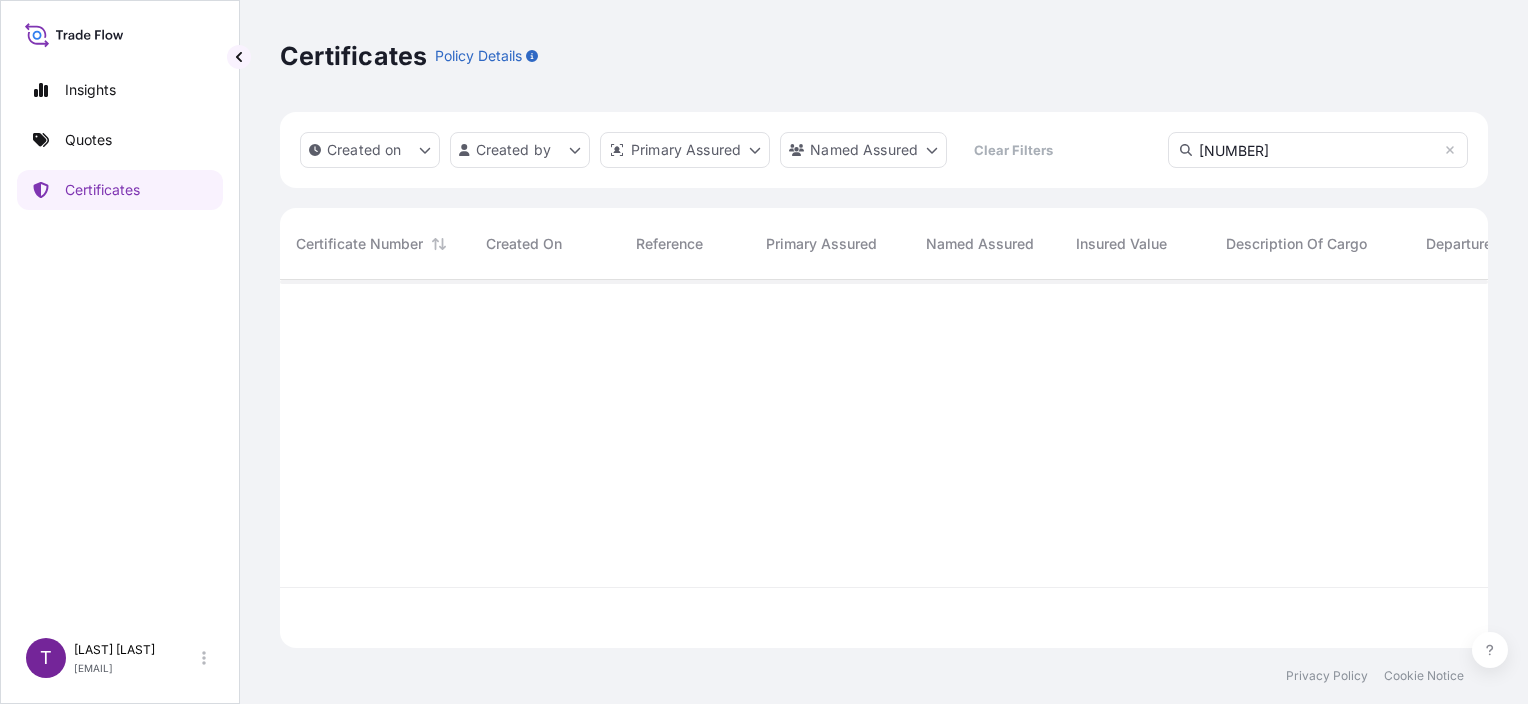 scroll, scrollTop: 16, scrollLeft: 16, axis: both 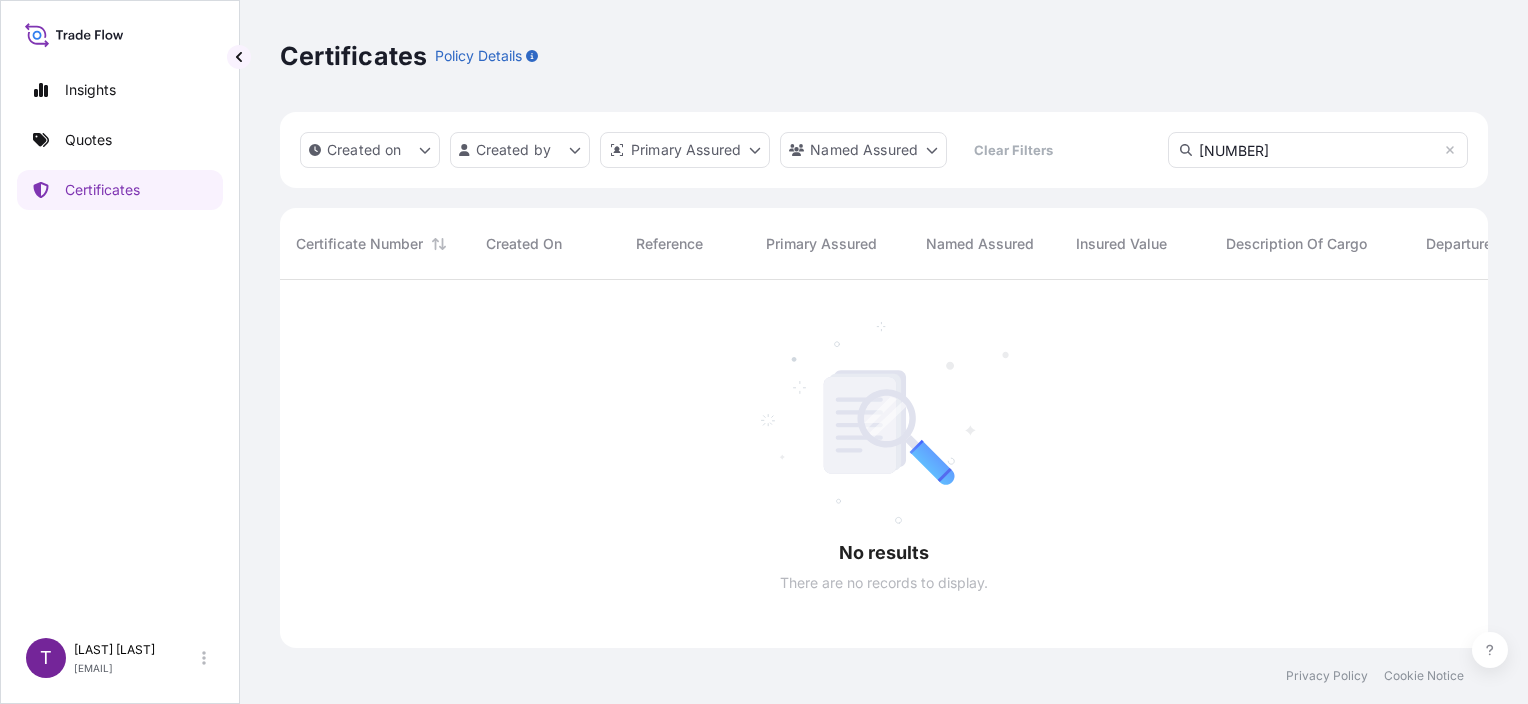 click on "[NUMBER]" at bounding box center [1318, 150] 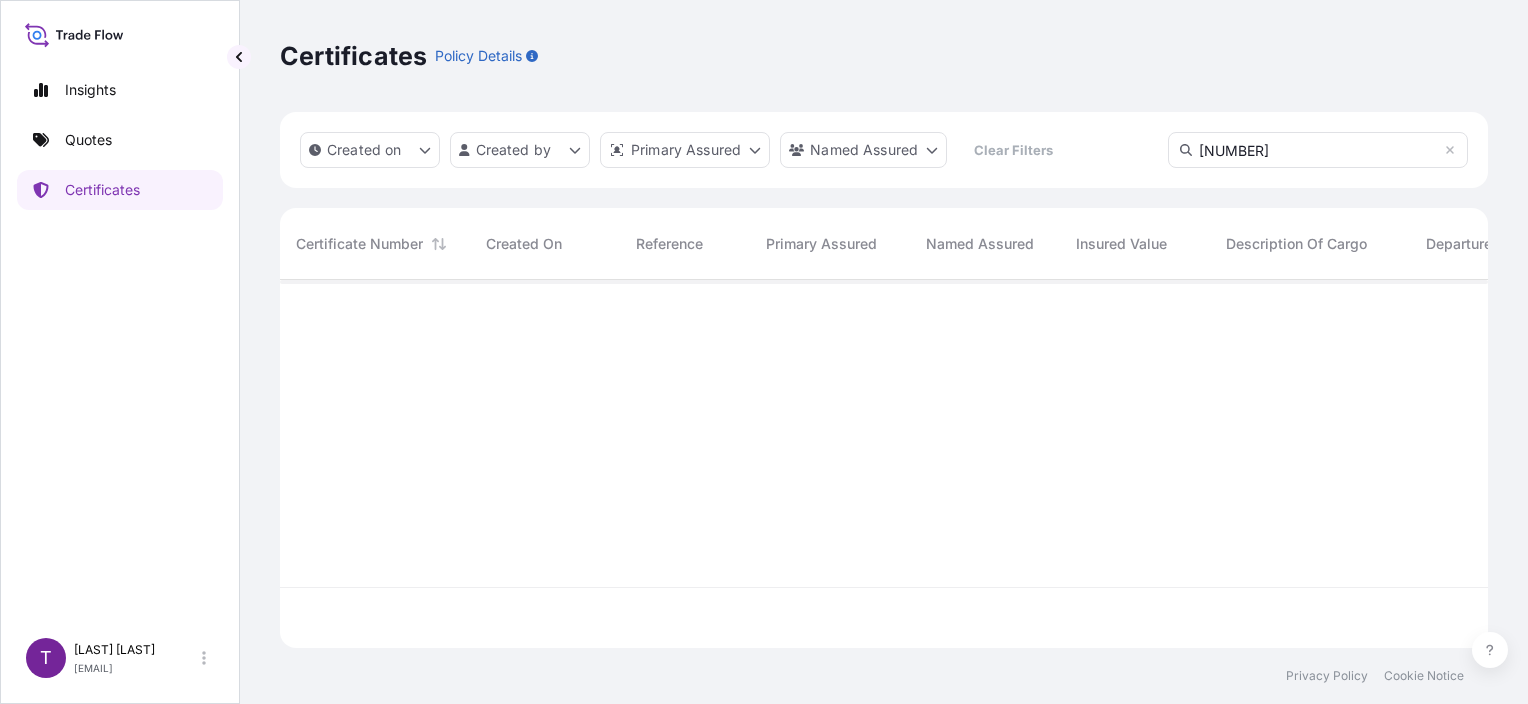 type on "[NUMBER]" 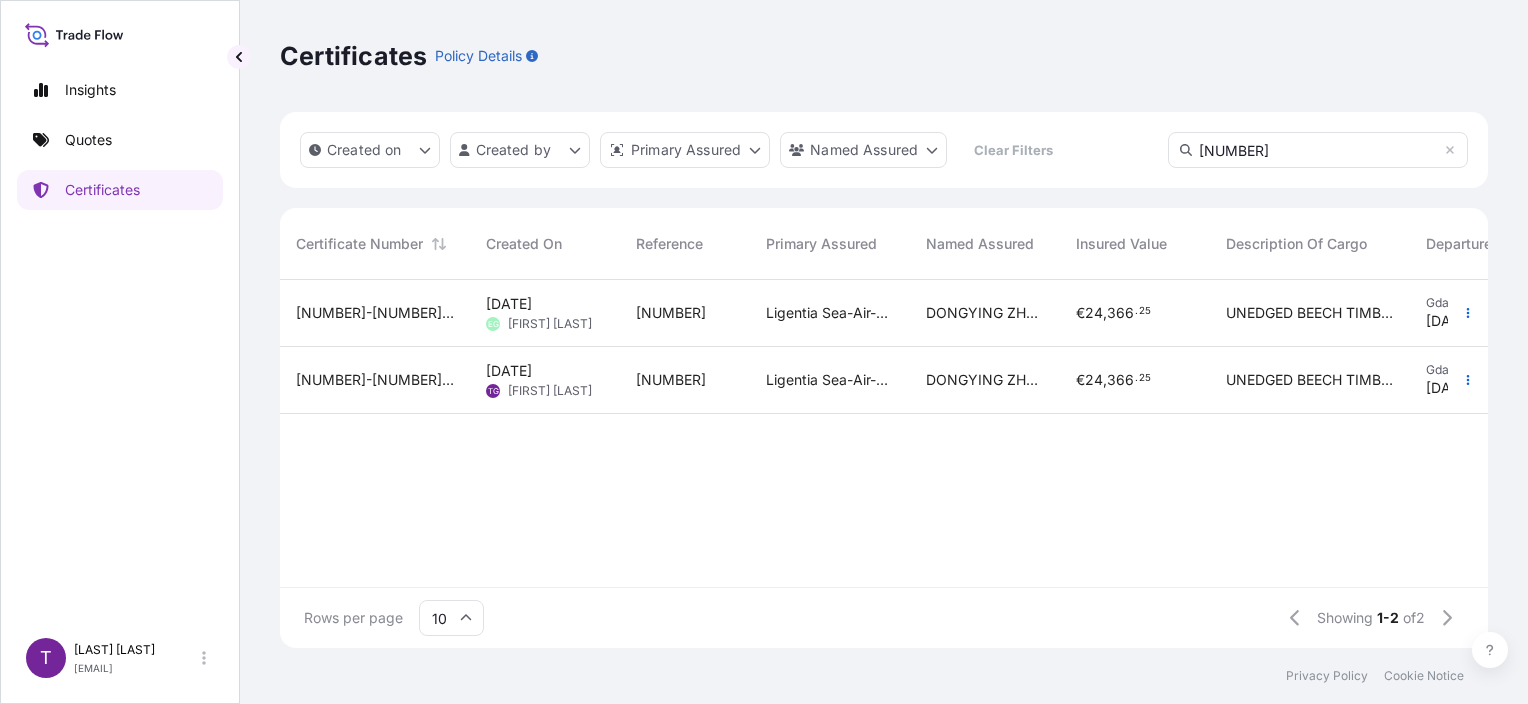 click on "[FIRST] [LAST]" at bounding box center (550, 324) 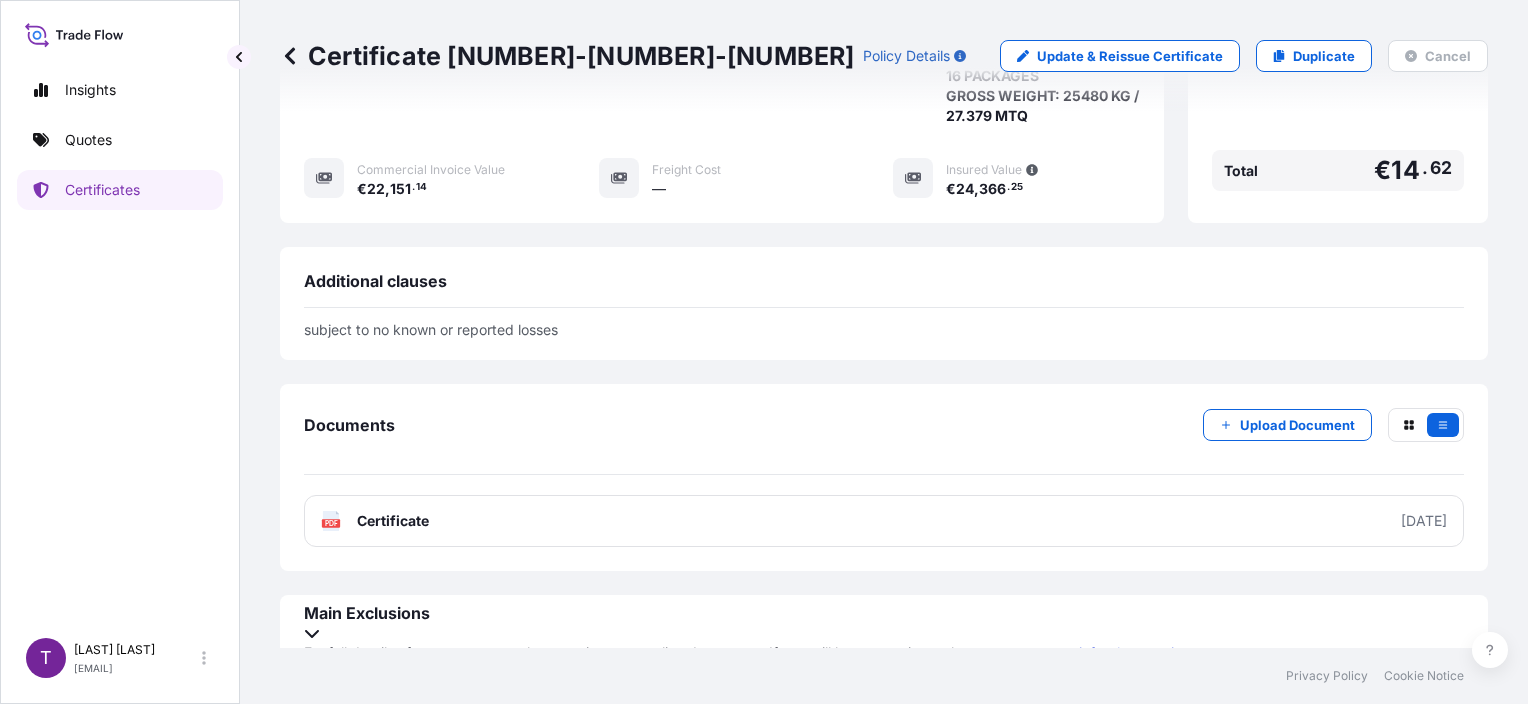 scroll, scrollTop: 620, scrollLeft: 0, axis: vertical 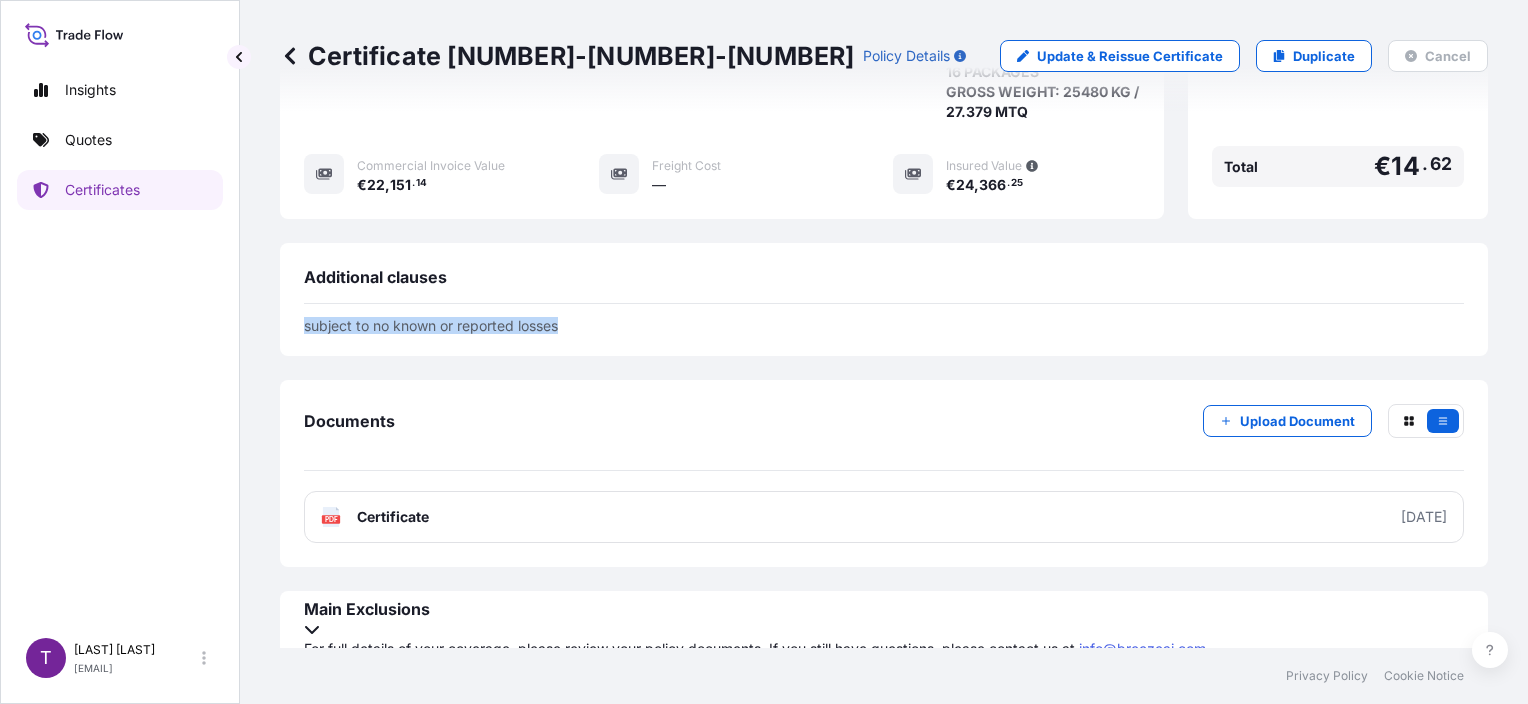 drag, startPoint x: 545, startPoint y: 322, endPoint x: 300, endPoint y: 320, distance: 245.00816 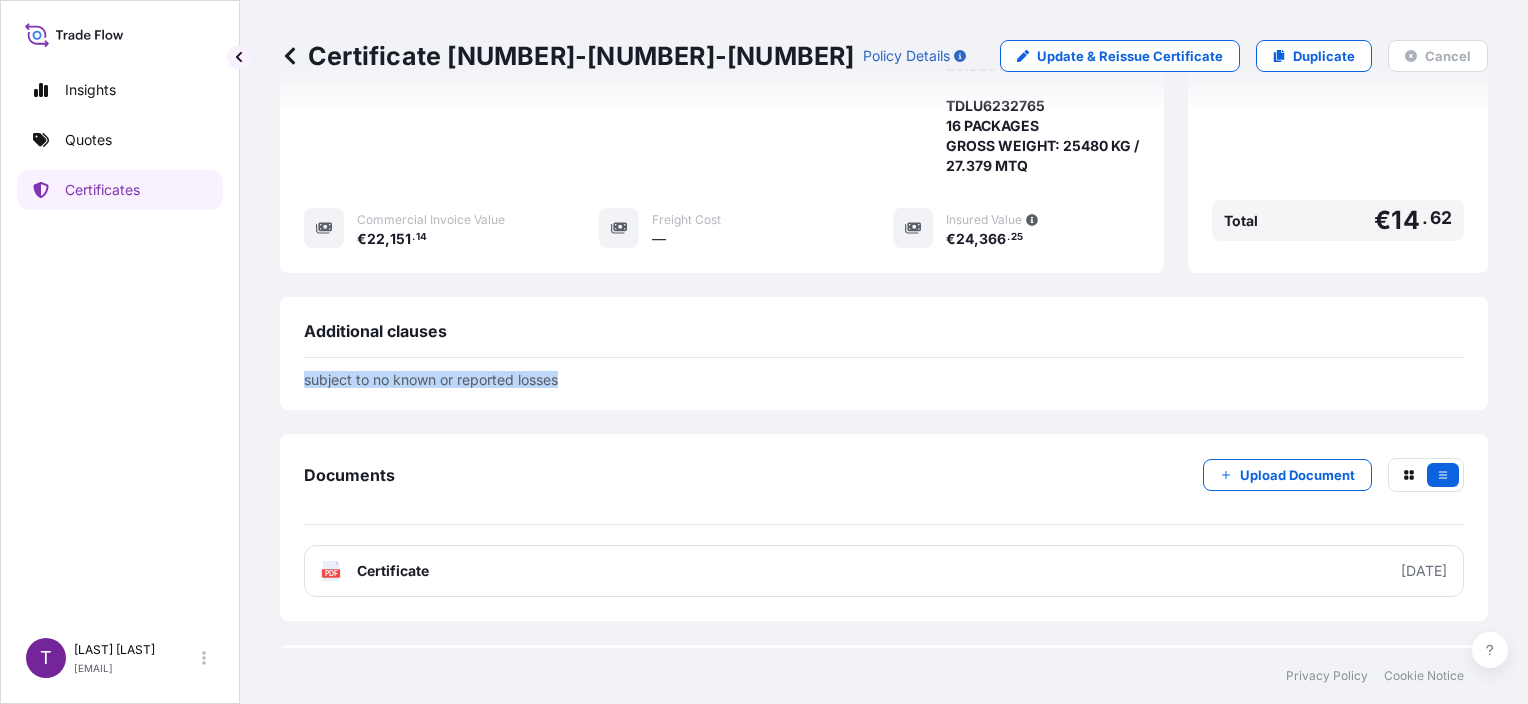 scroll, scrollTop: 620, scrollLeft: 0, axis: vertical 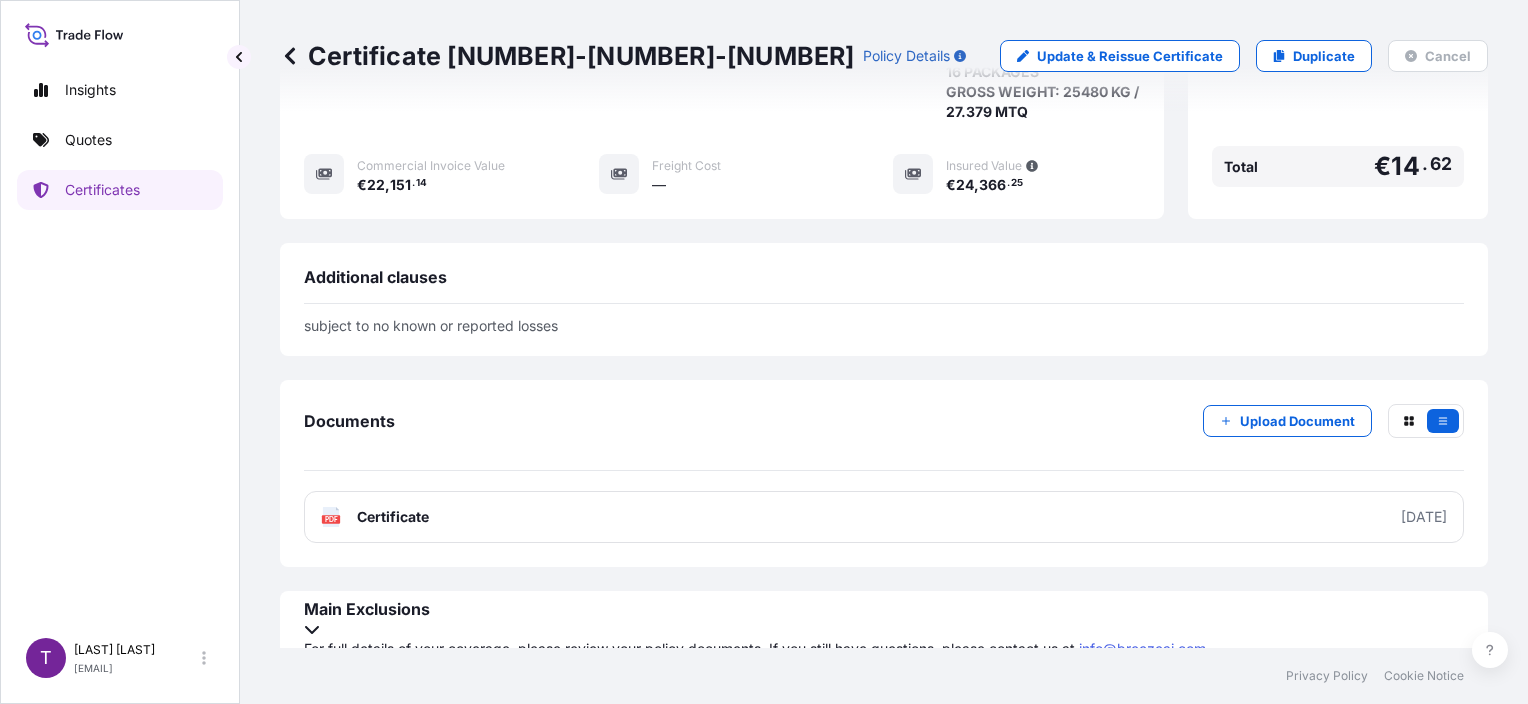 click on "info@[DOMAIN]" at bounding box center [884, 866] 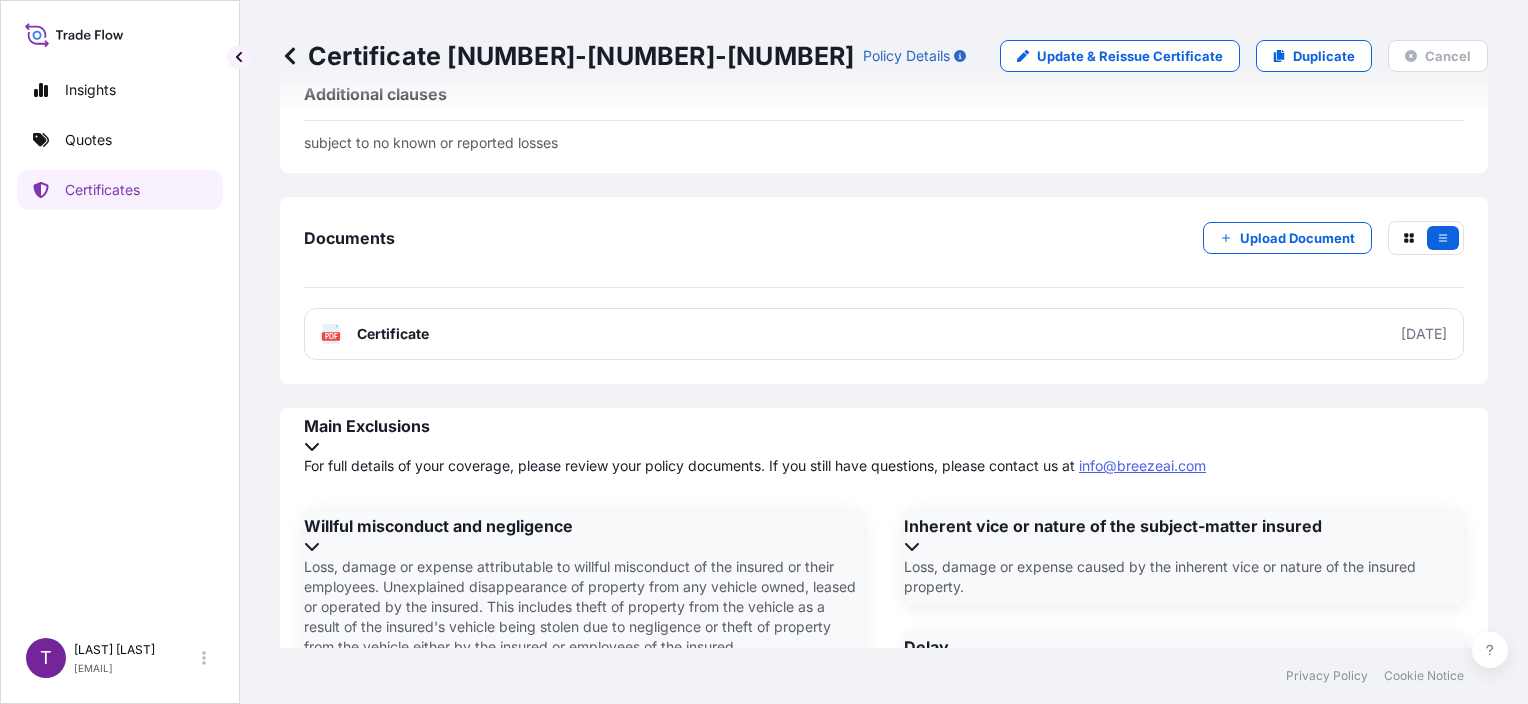 scroll, scrollTop: 936, scrollLeft: 0, axis: vertical 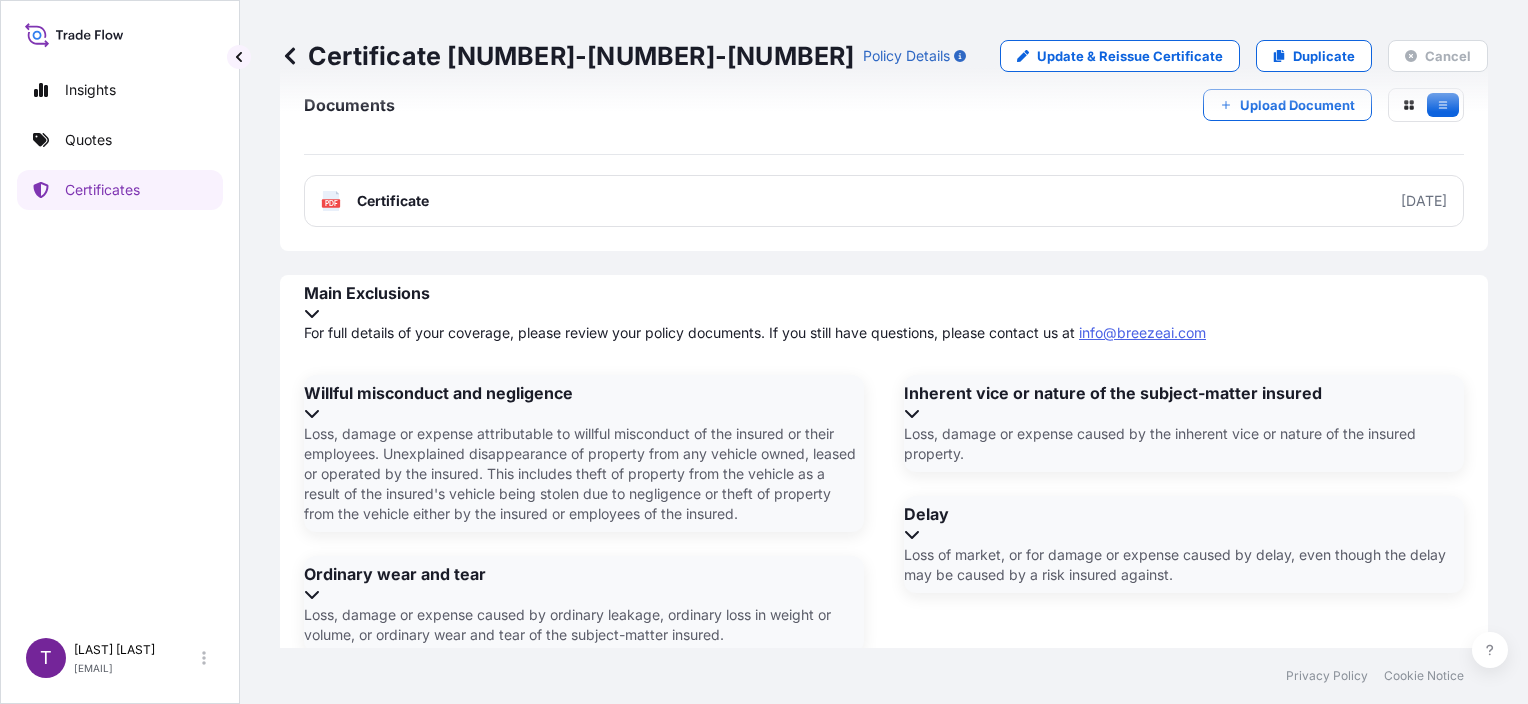 click on "Willful misconduct and negligence" at bounding box center (584, 393) 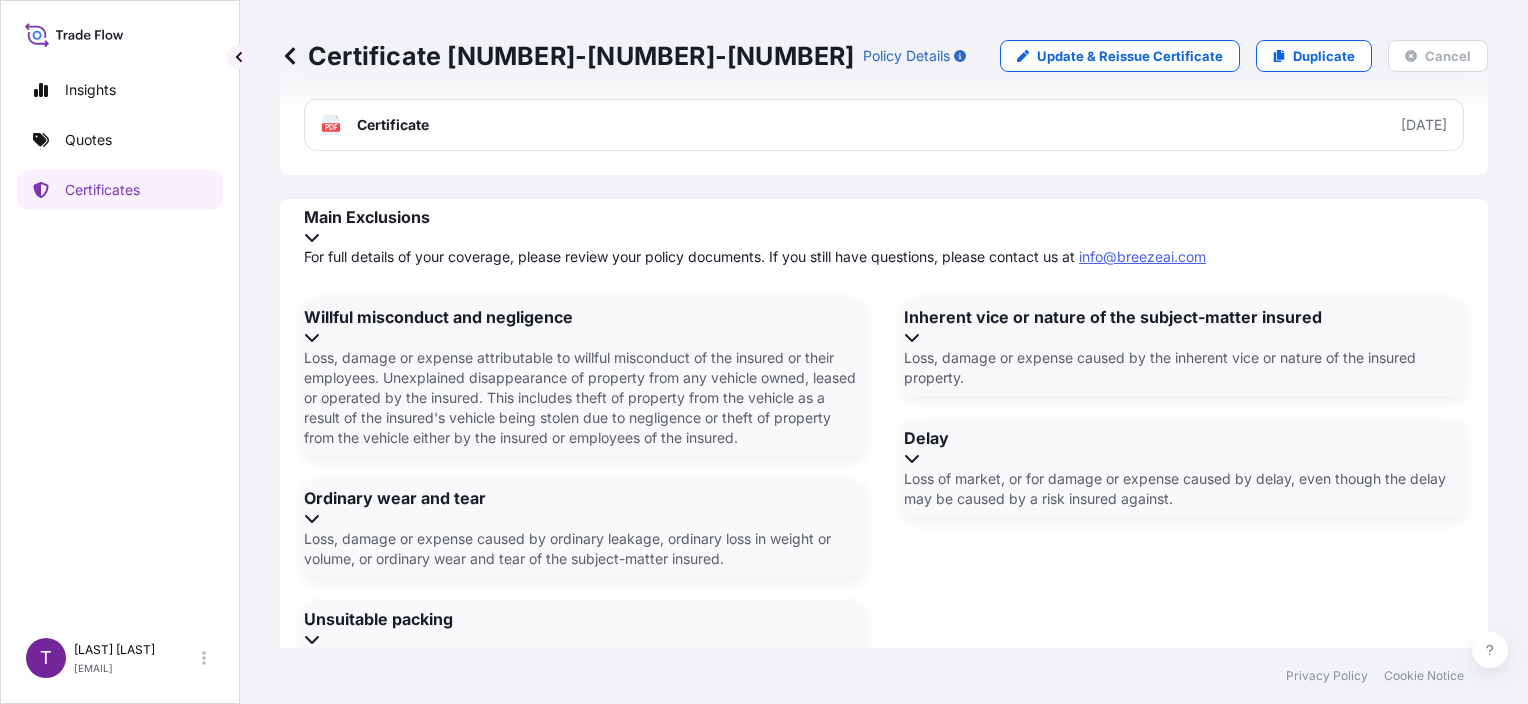 scroll, scrollTop: 1080, scrollLeft: 0, axis: vertical 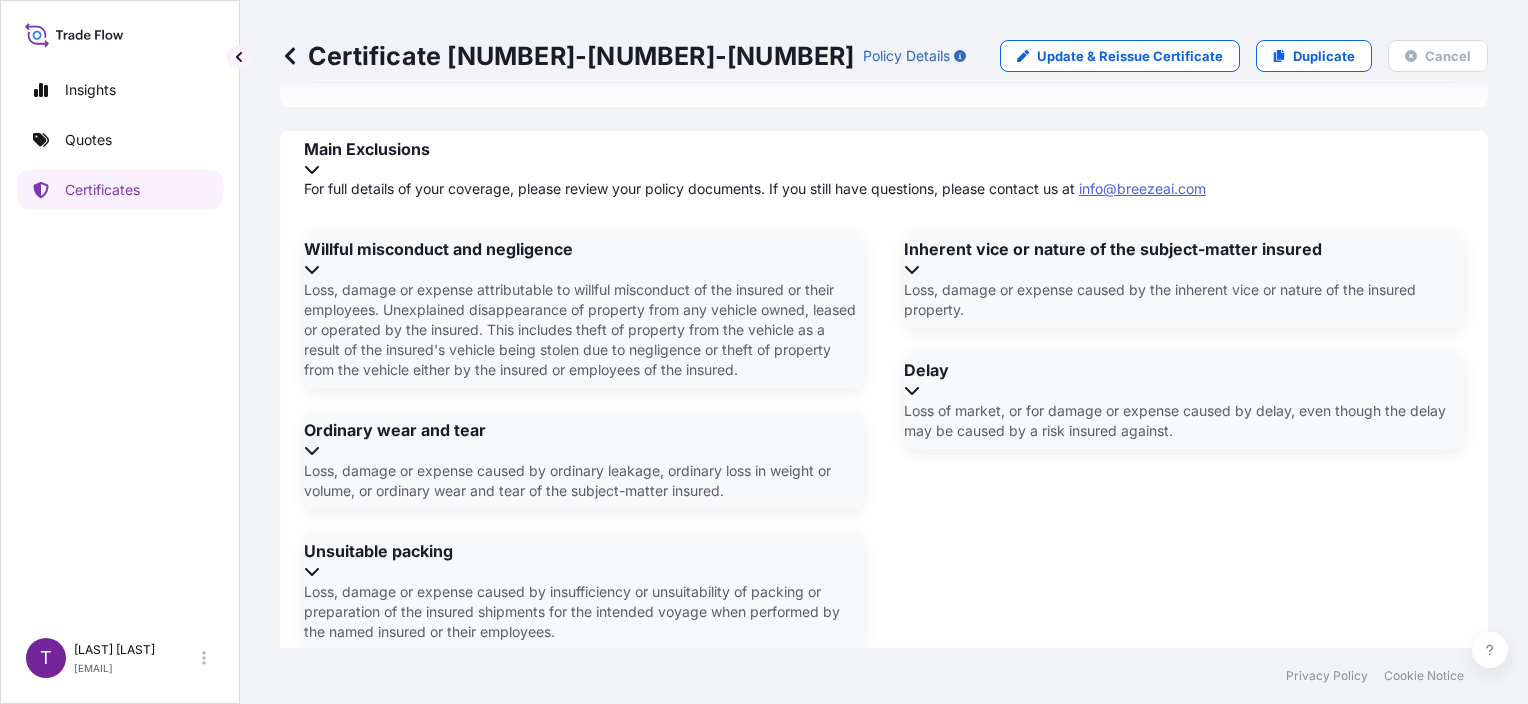 click on "Delay" at bounding box center [1184, 380] 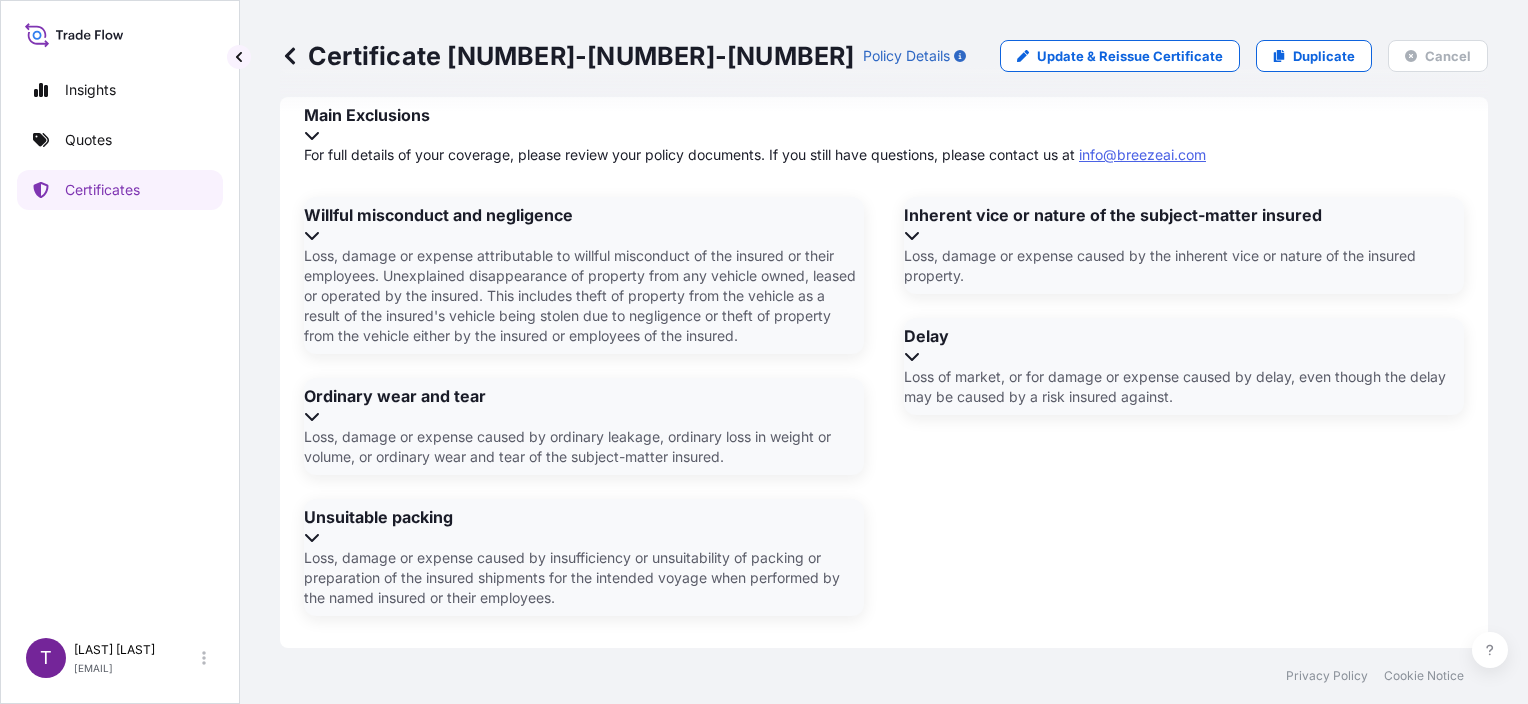 click on "Unsuitable packing" at bounding box center [584, 517] 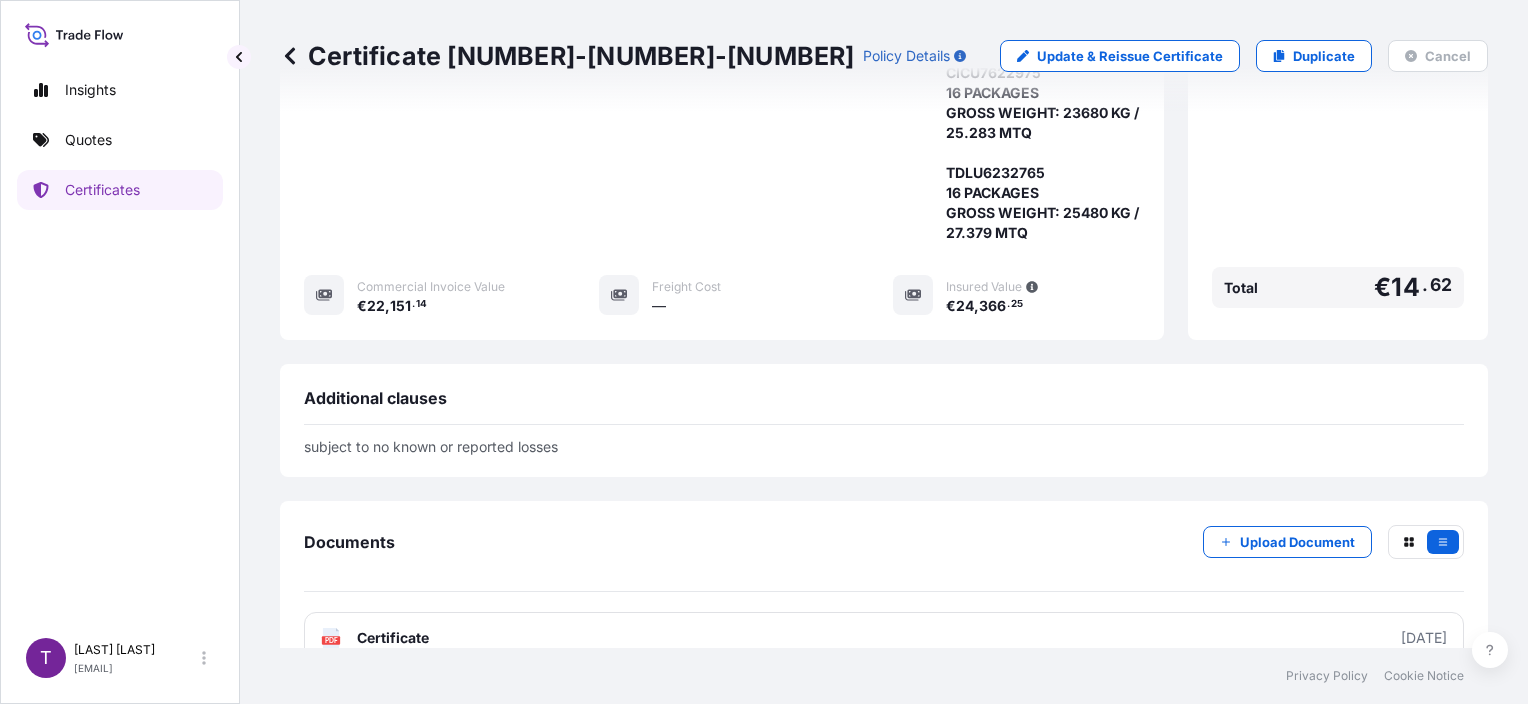 scroll, scrollTop: 500, scrollLeft: 0, axis: vertical 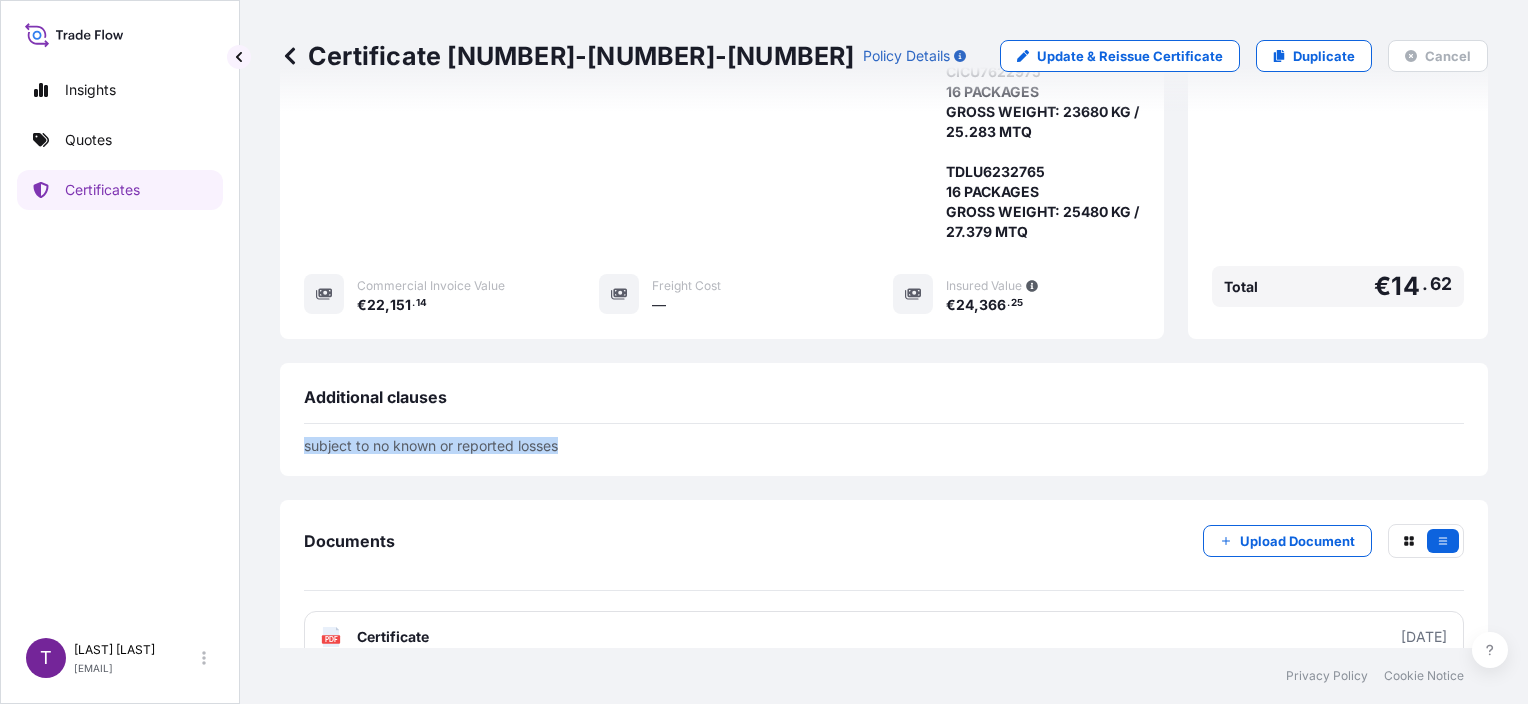drag, startPoint x: 504, startPoint y: 452, endPoint x: 303, endPoint y: 448, distance: 201.0398 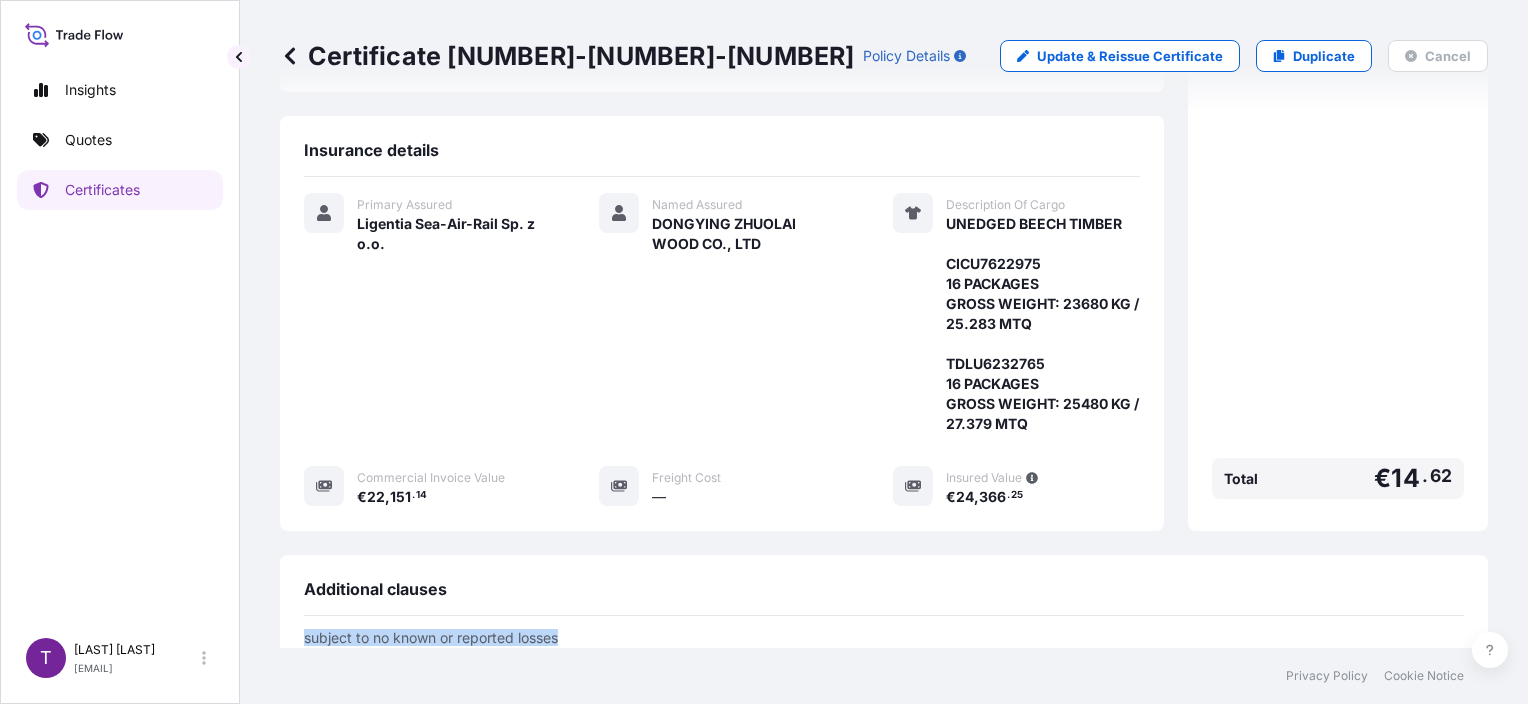 scroll, scrollTop: 300, scrollLeft: 0, axis: vertical 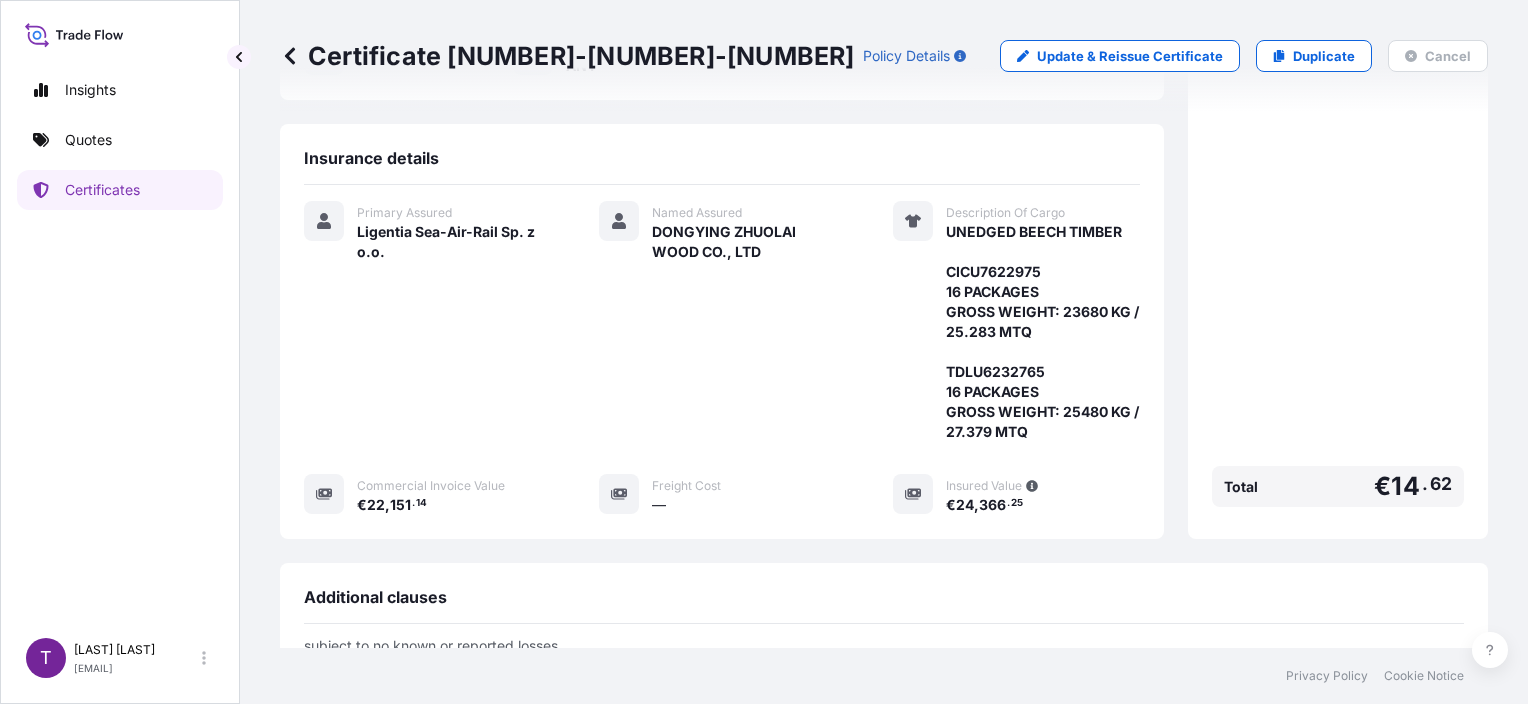 click on "Named Assured DONGYING ZHUOLAI WOOD CO., LTD" at bounding box center [722, 321] 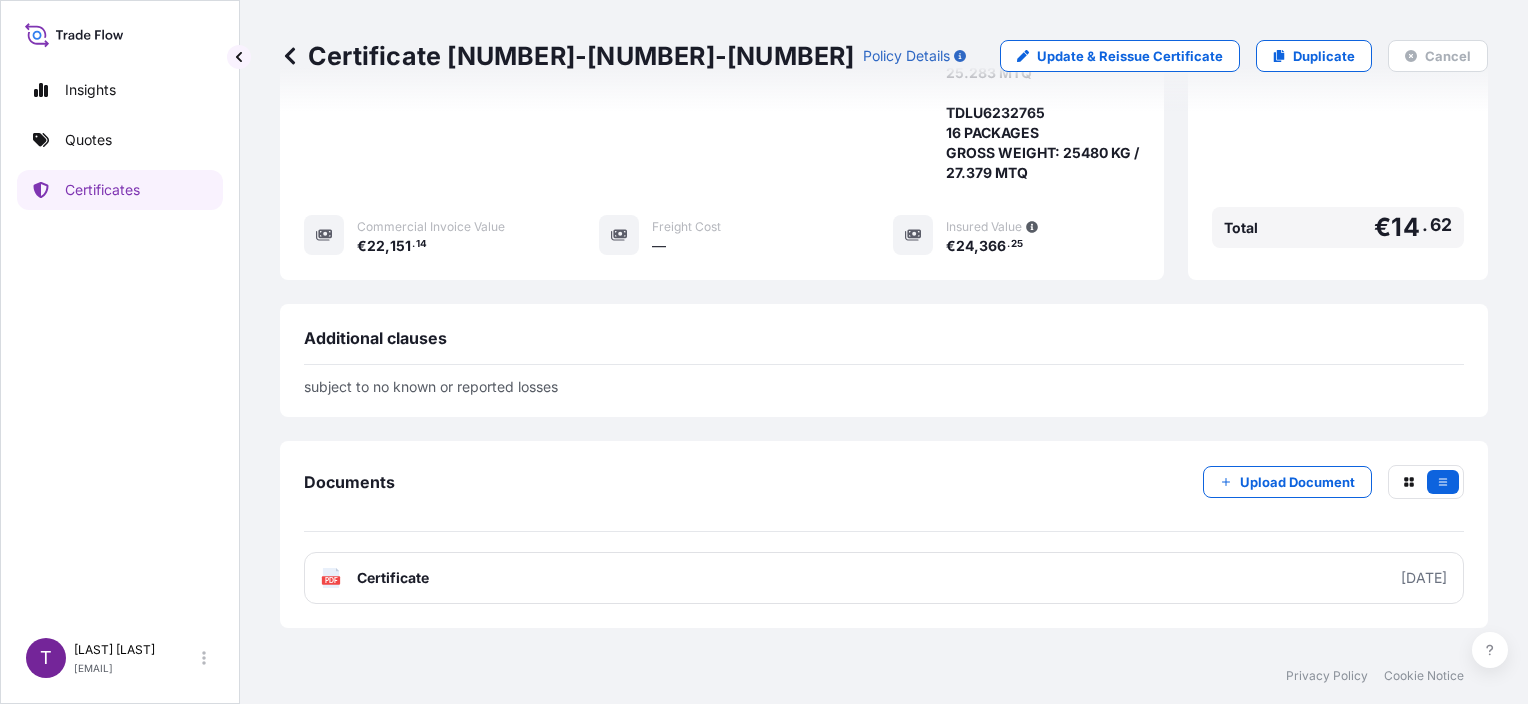 scroll, scrollTop: 600, scrollLeft: 0, axis: vertical 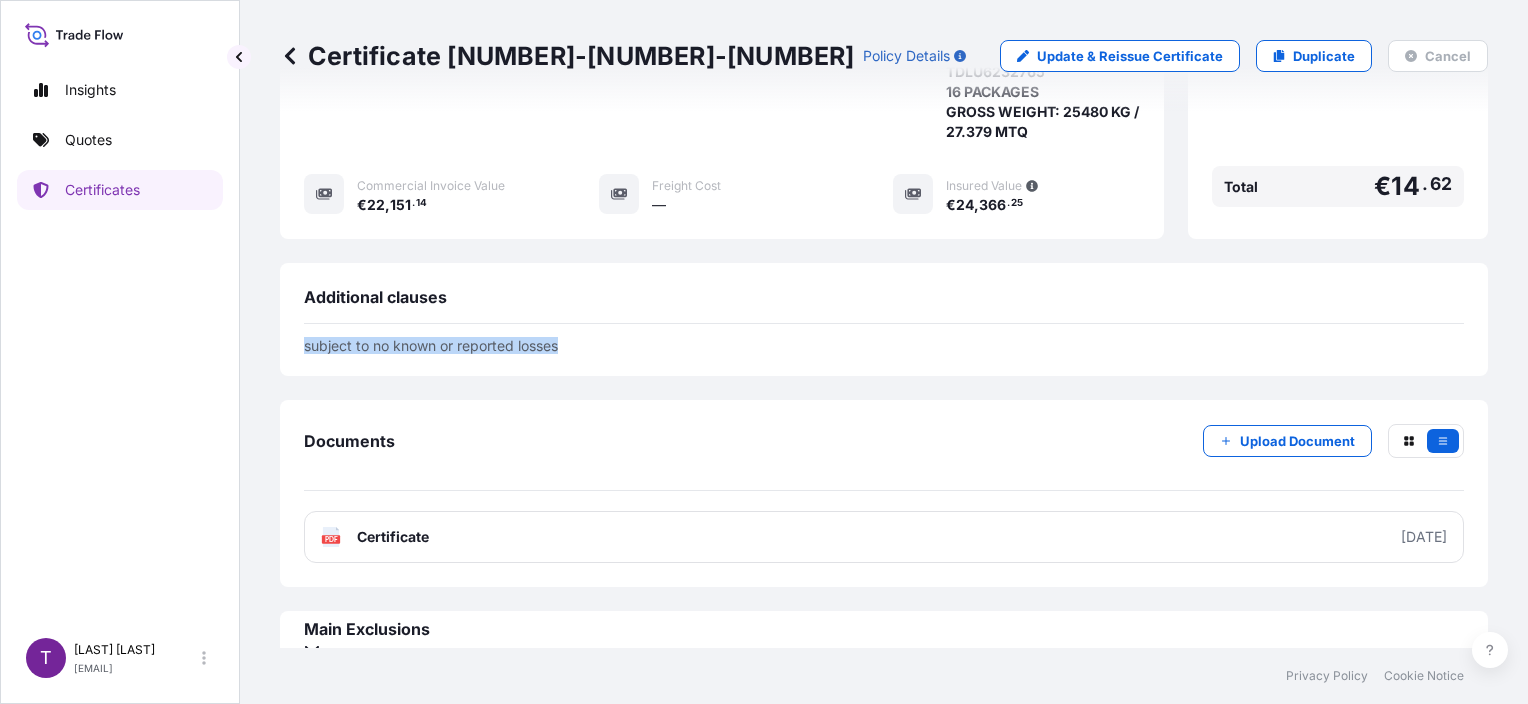 drag, startPoint x: 566, startPoint y: 355, endPoint x: 281, endPoint y: 336, distance: 285.63263 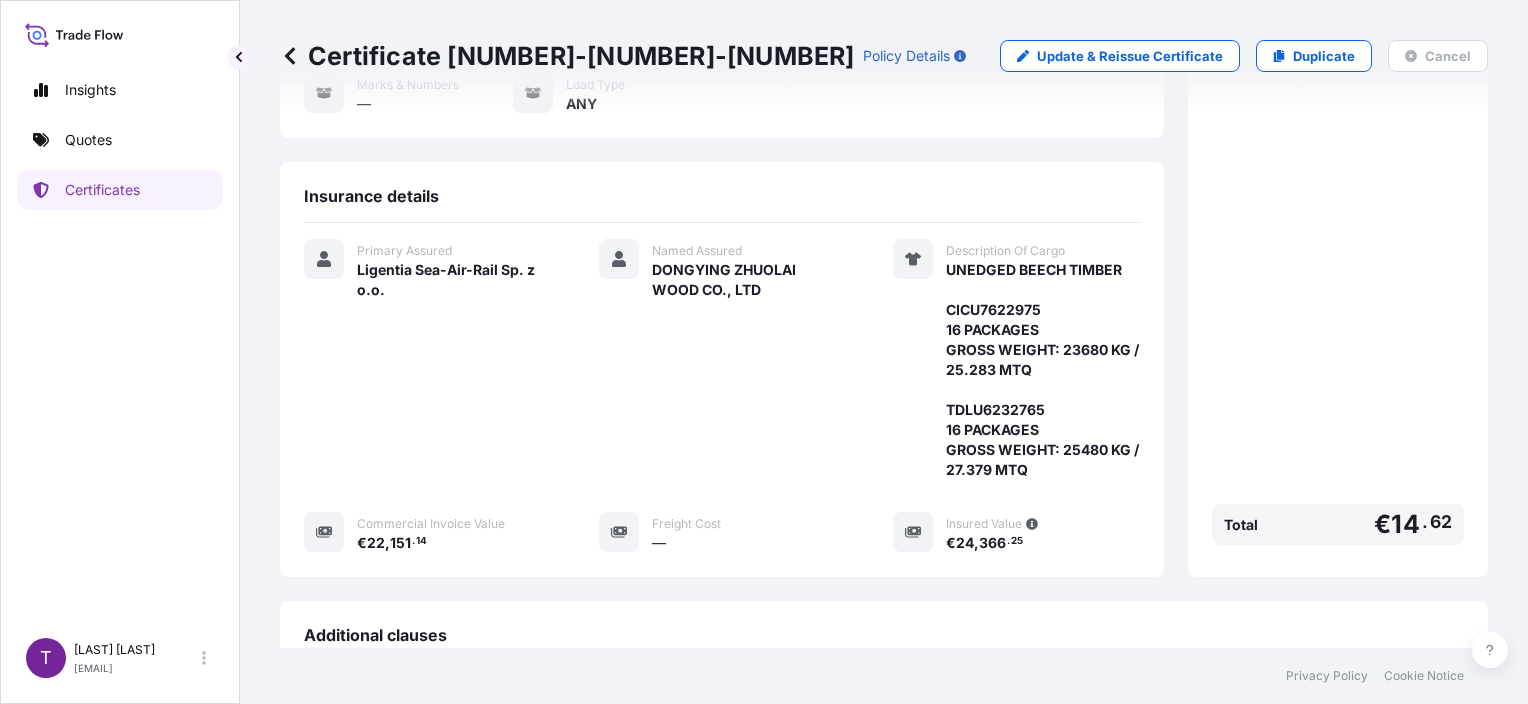 scroll, scrollTop: 0, scrollLeft: 0, axis: both 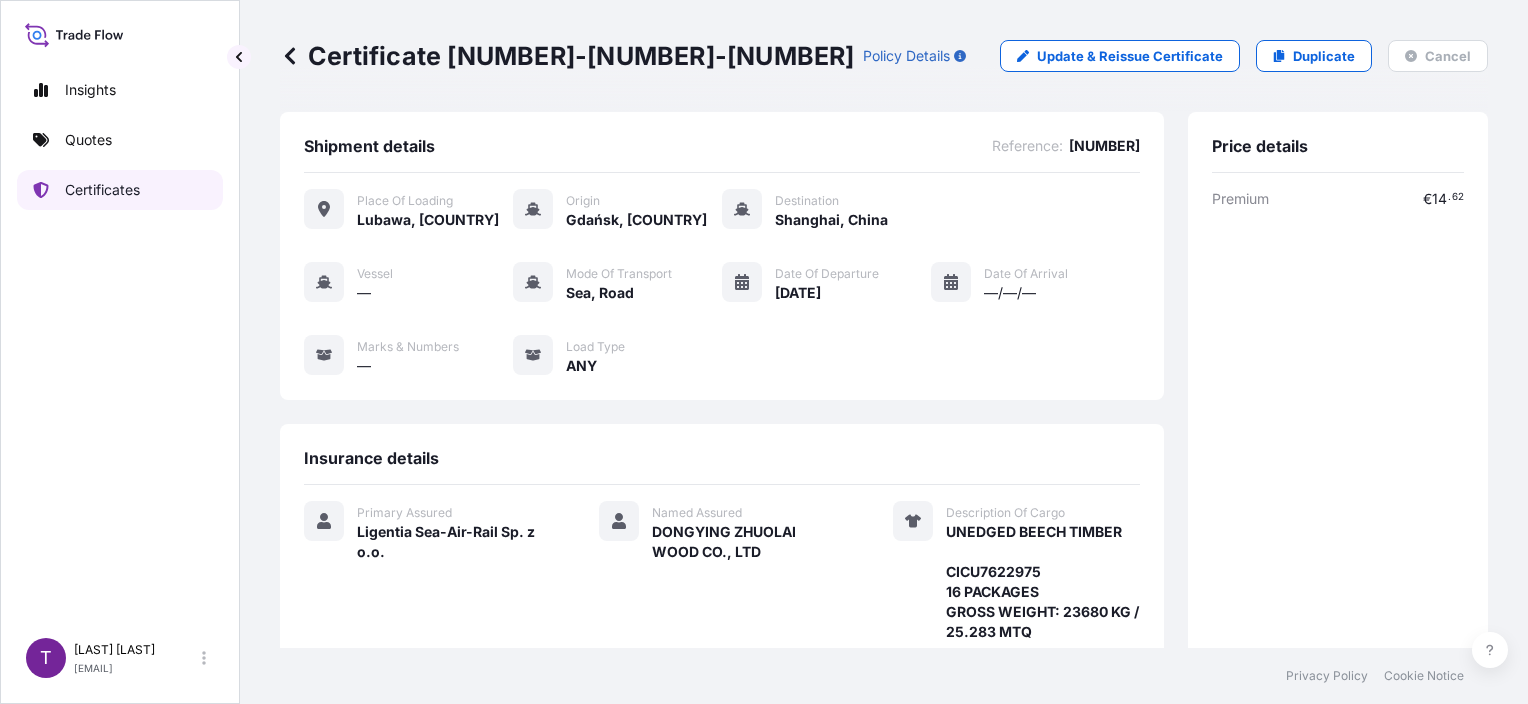 click on "Certificates" at bounding box center (102, 190) 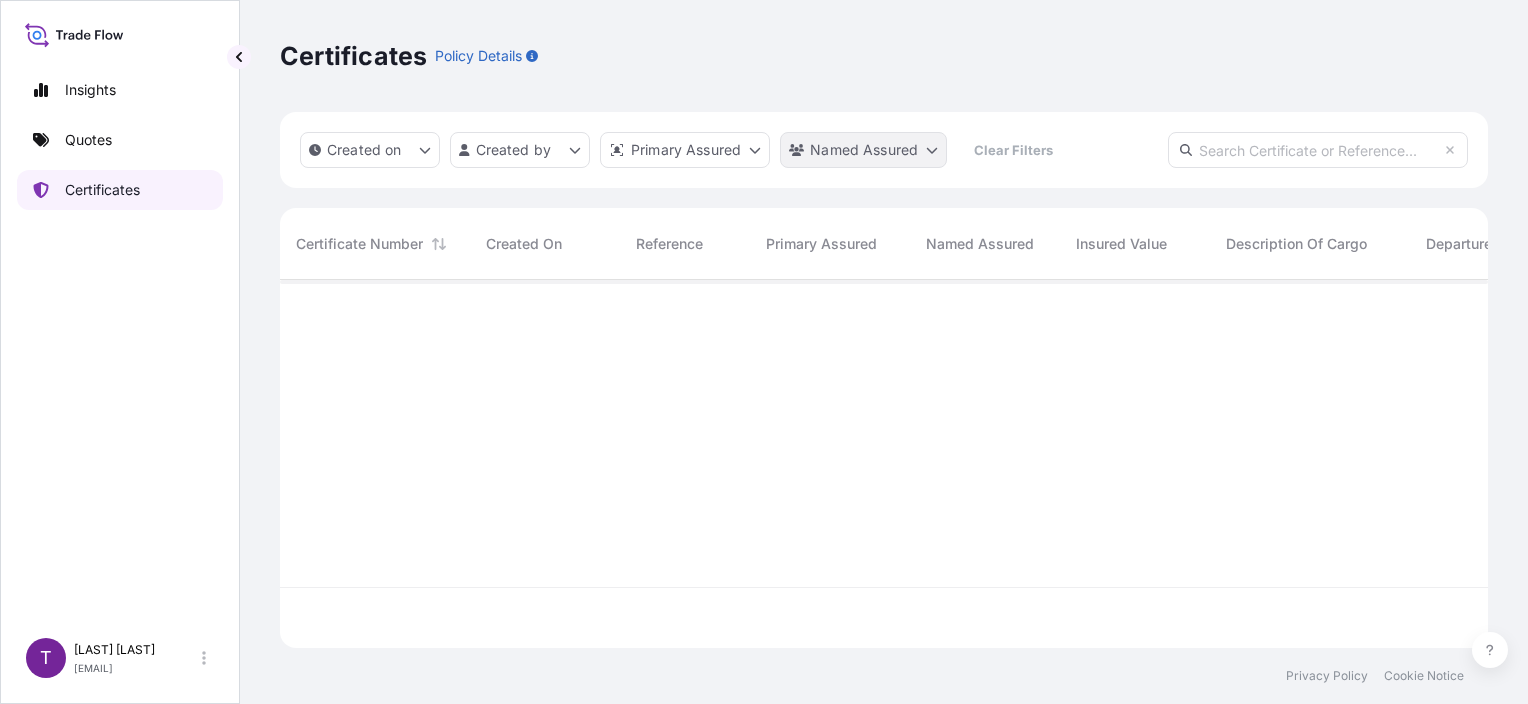 scroll, scrollTop: 16, scrollLeft: 16, axis: both 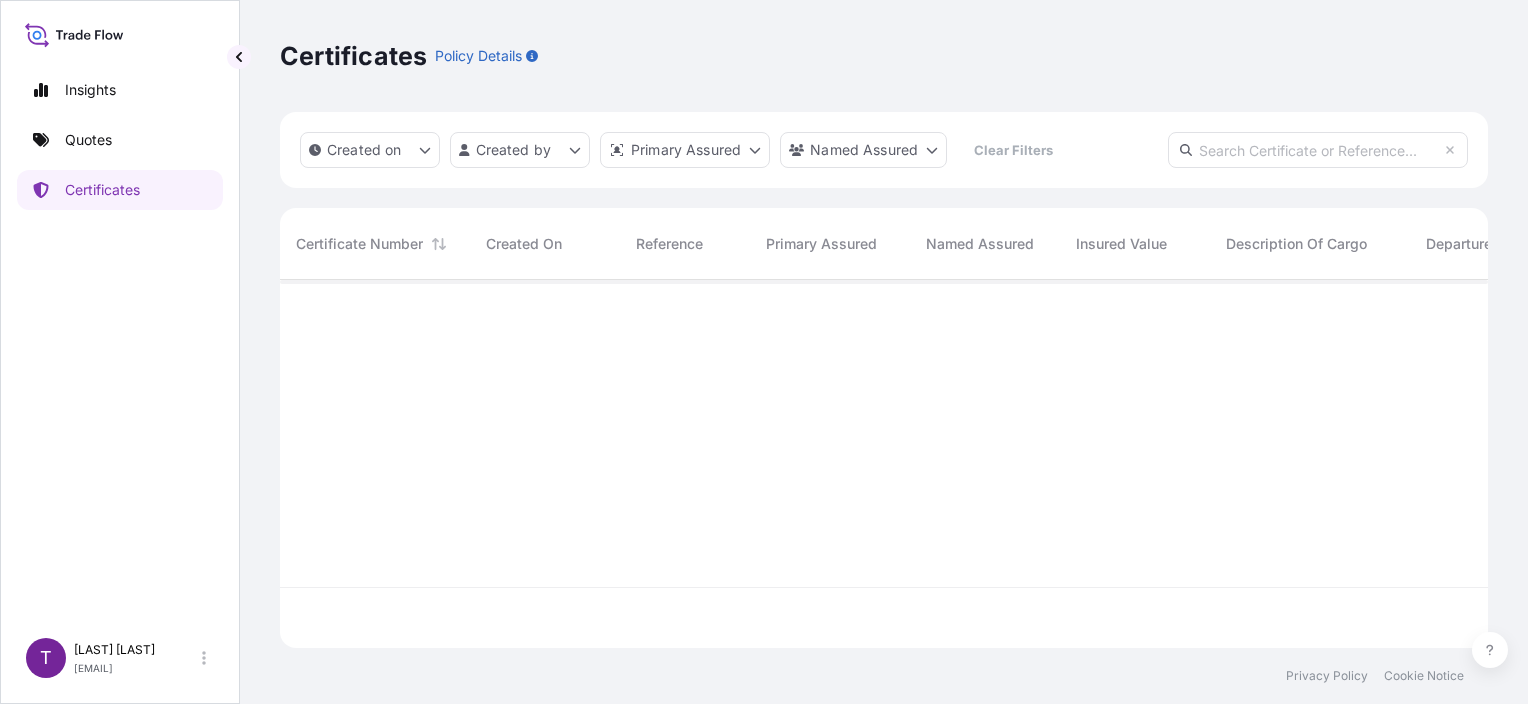 click at bounding box center [1318, 150] 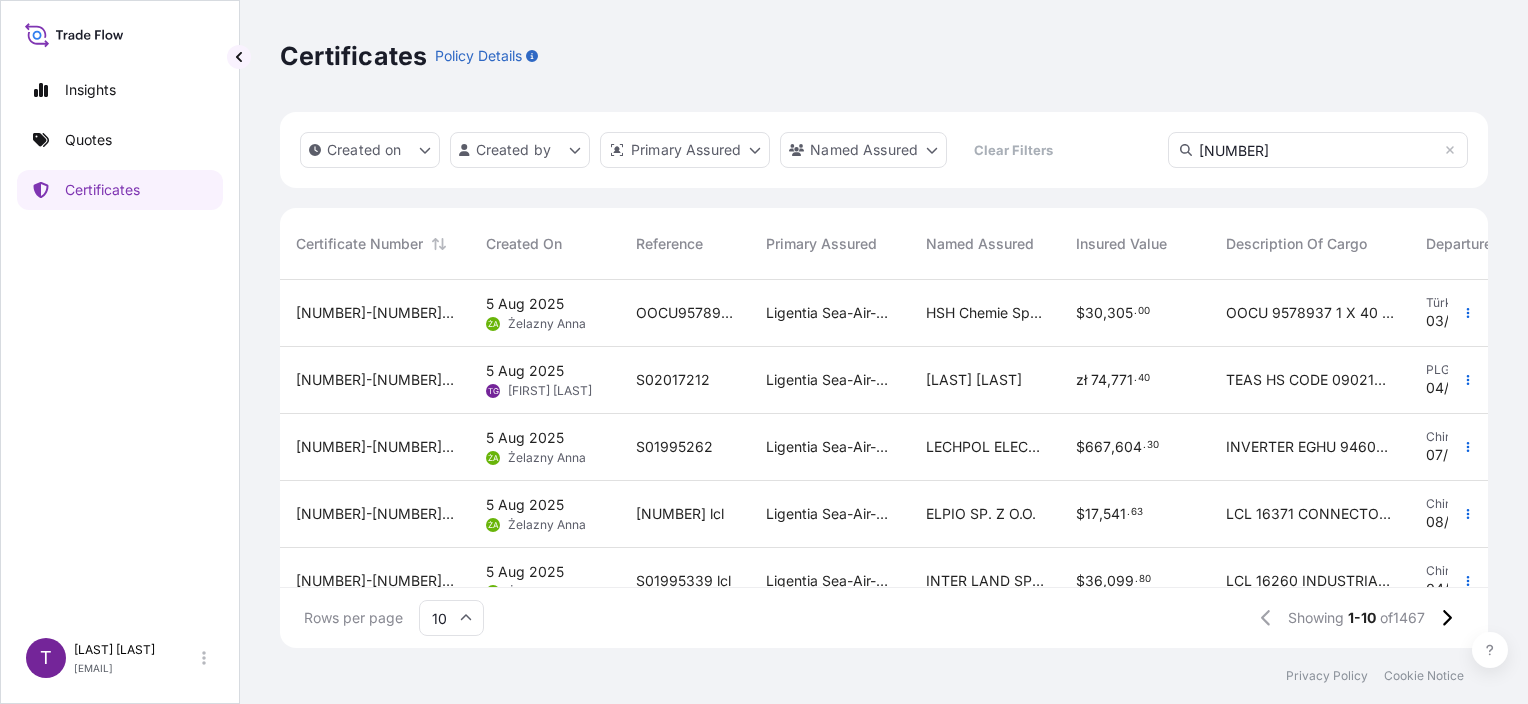 click on "[NUMBER]" at bounding box center (1318, 150) 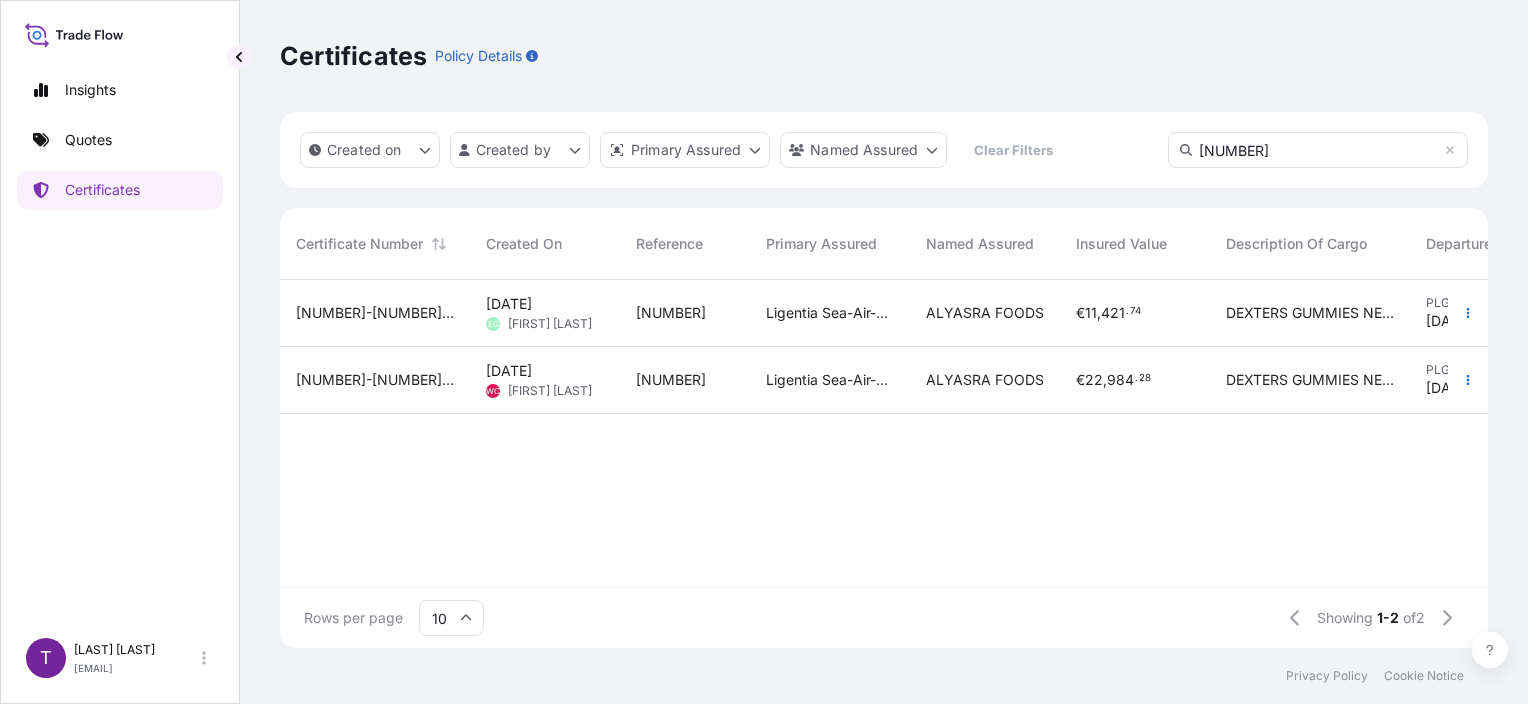 type on "[NUMBER]" 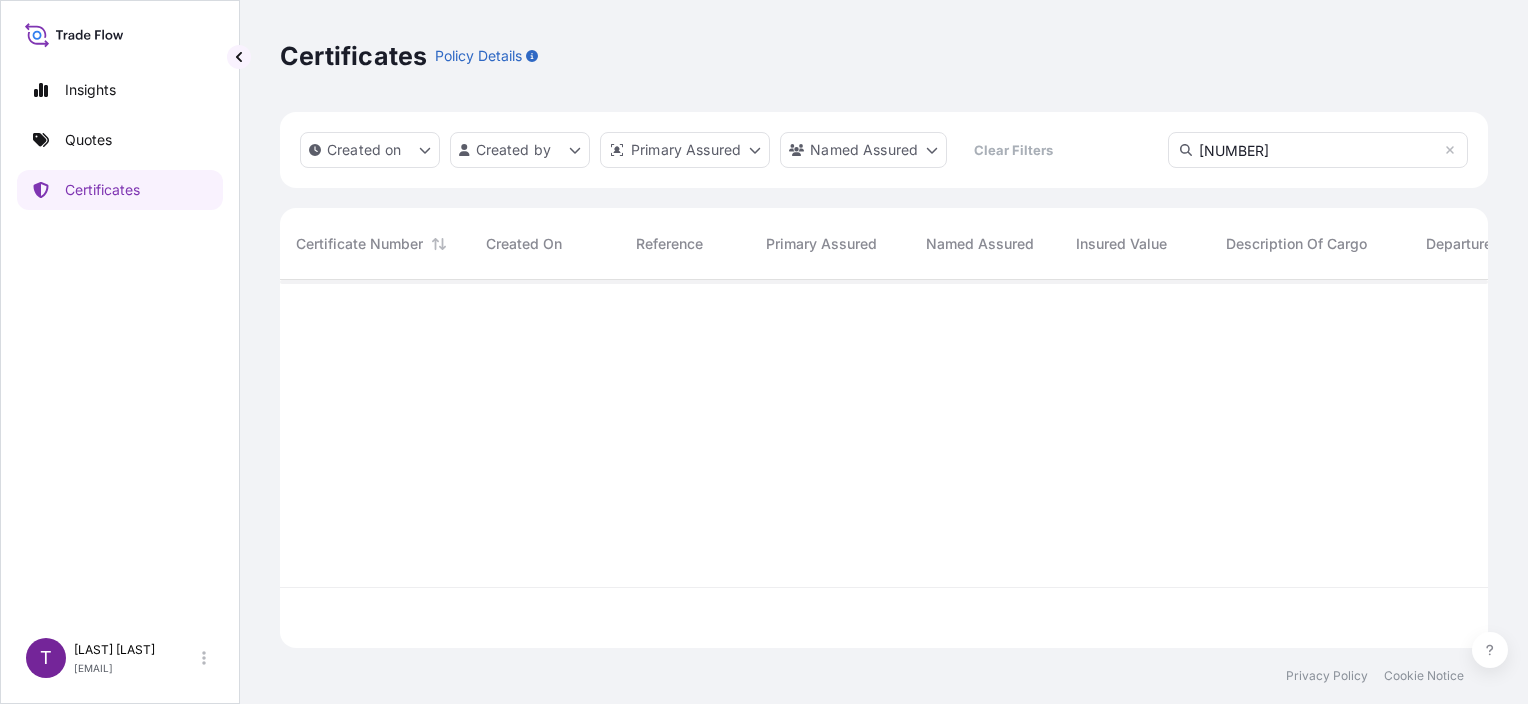 click at bounding box center (1060, 433) 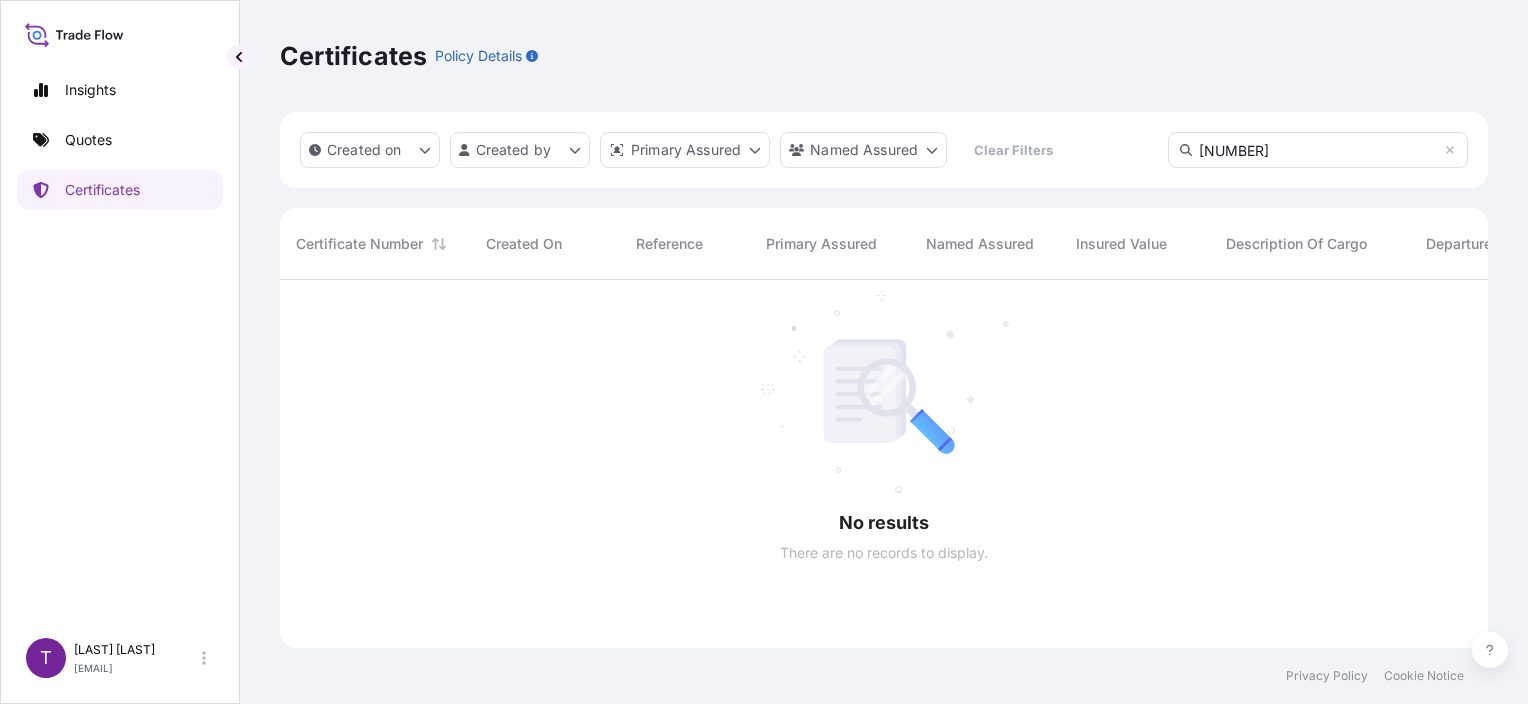scroll, scrollTop: 16, scrollLeft: 16, axis: both 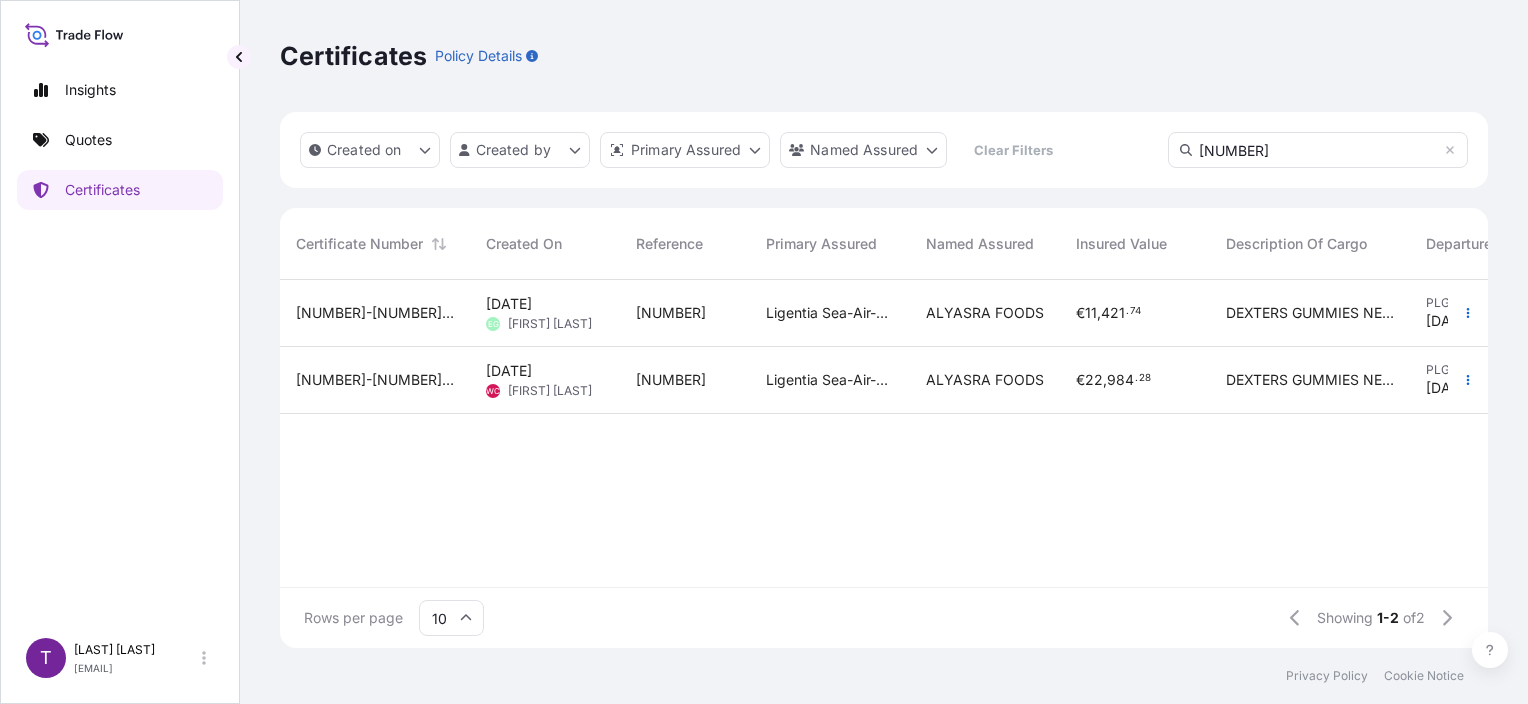 click on "[NUMBER]" at bounding box center [1318, 150] 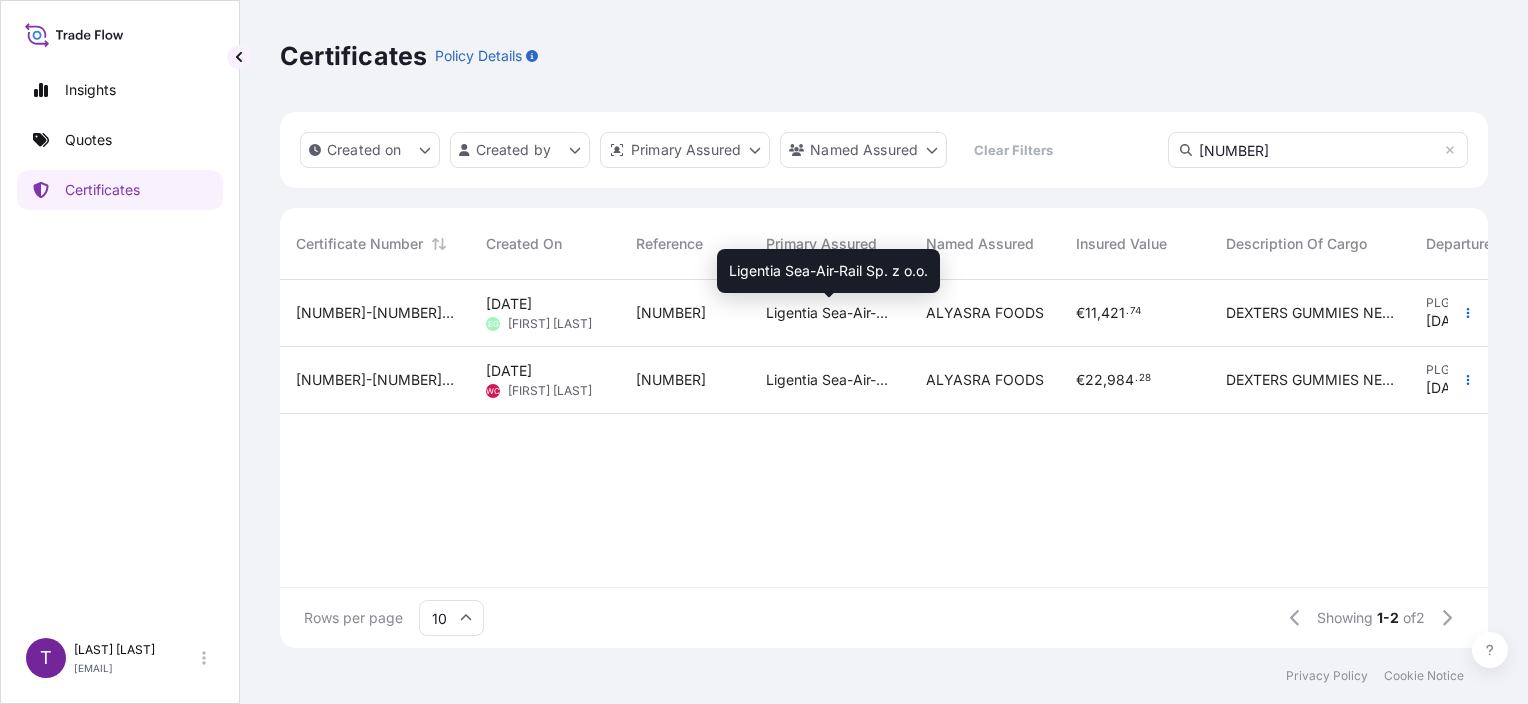 click on "Ligentia Sea-Air-Rail Sp. z o.o." at bounding box center [830, 313] 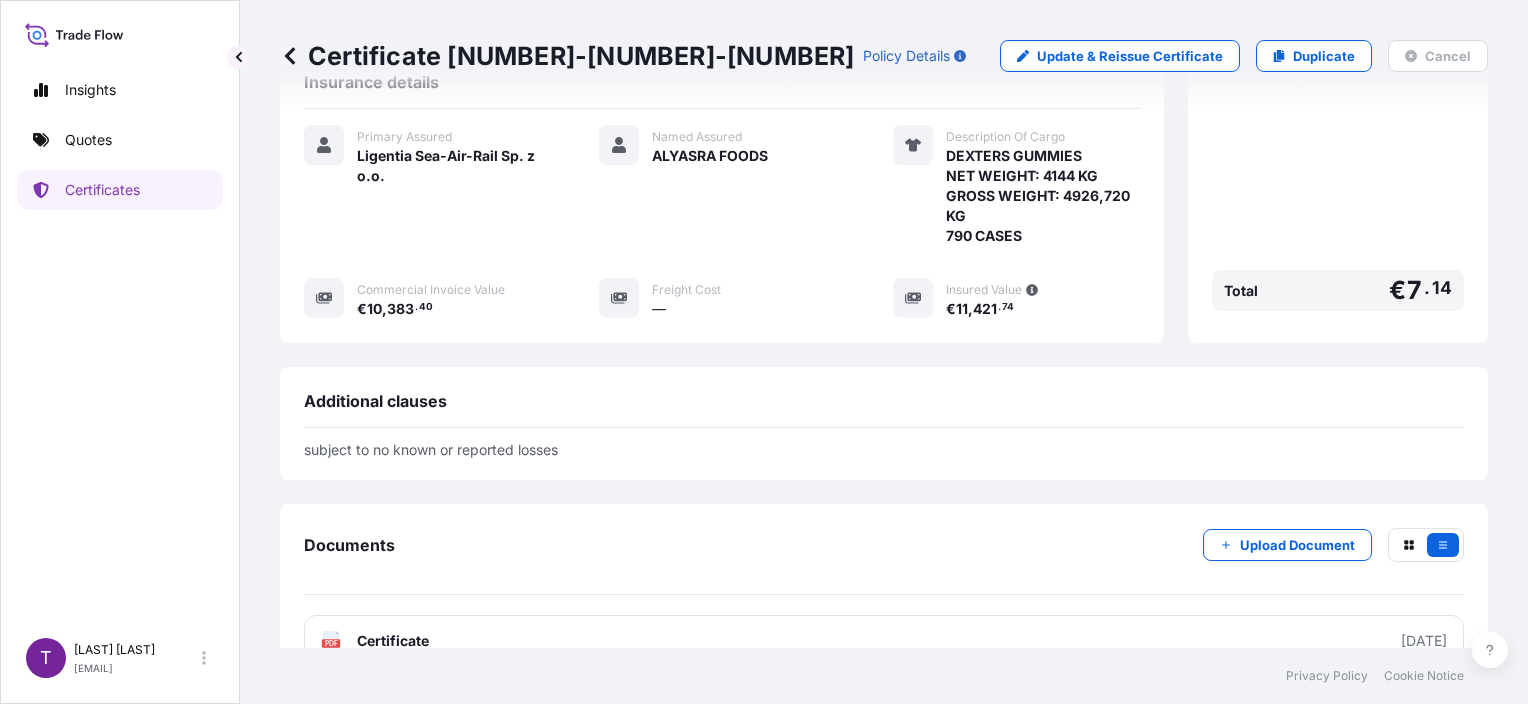 scroll, scrollTop: 412, scrollLeft: 0, axis: vertical 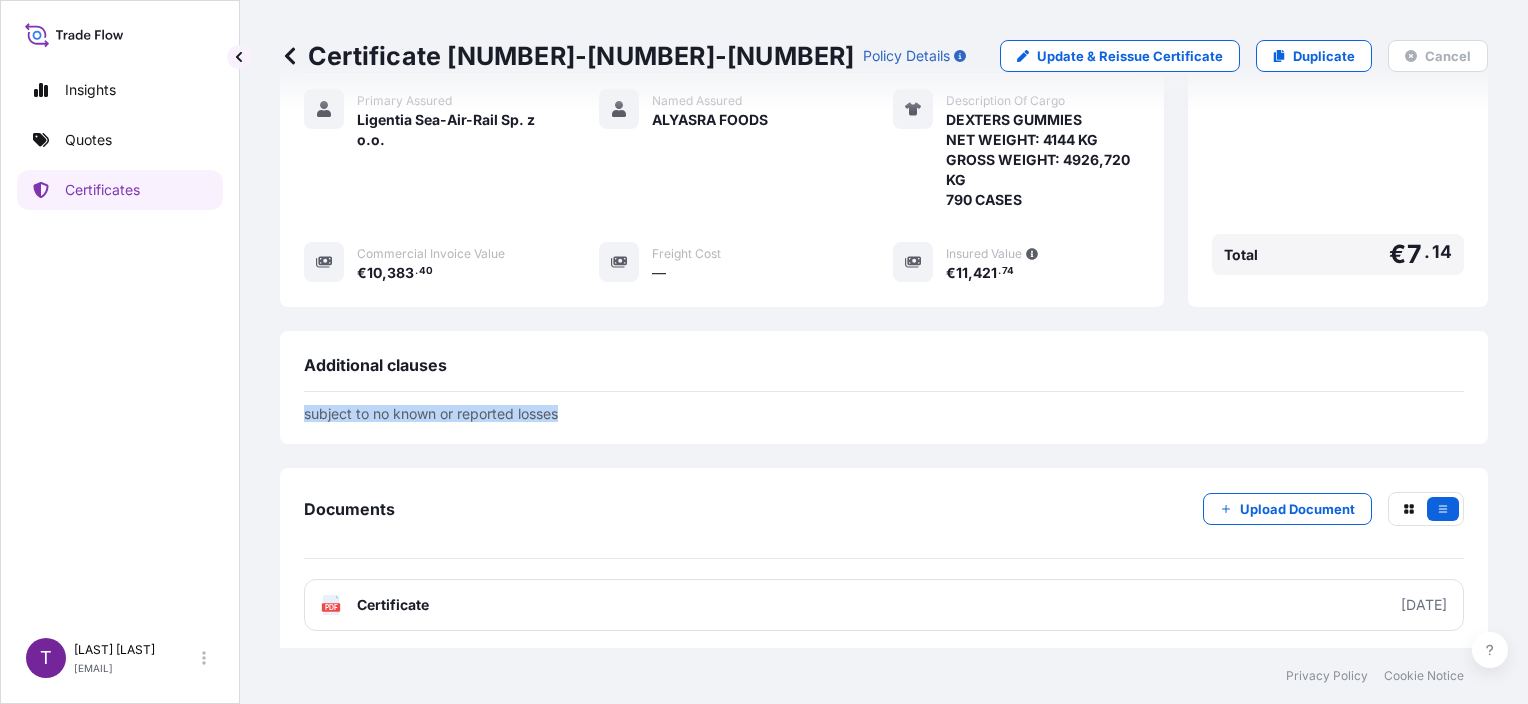 drag, startPoint x: 548, startPoint y: 408, endPoint x: 292, endPoint y: 417, distance: 256.15814 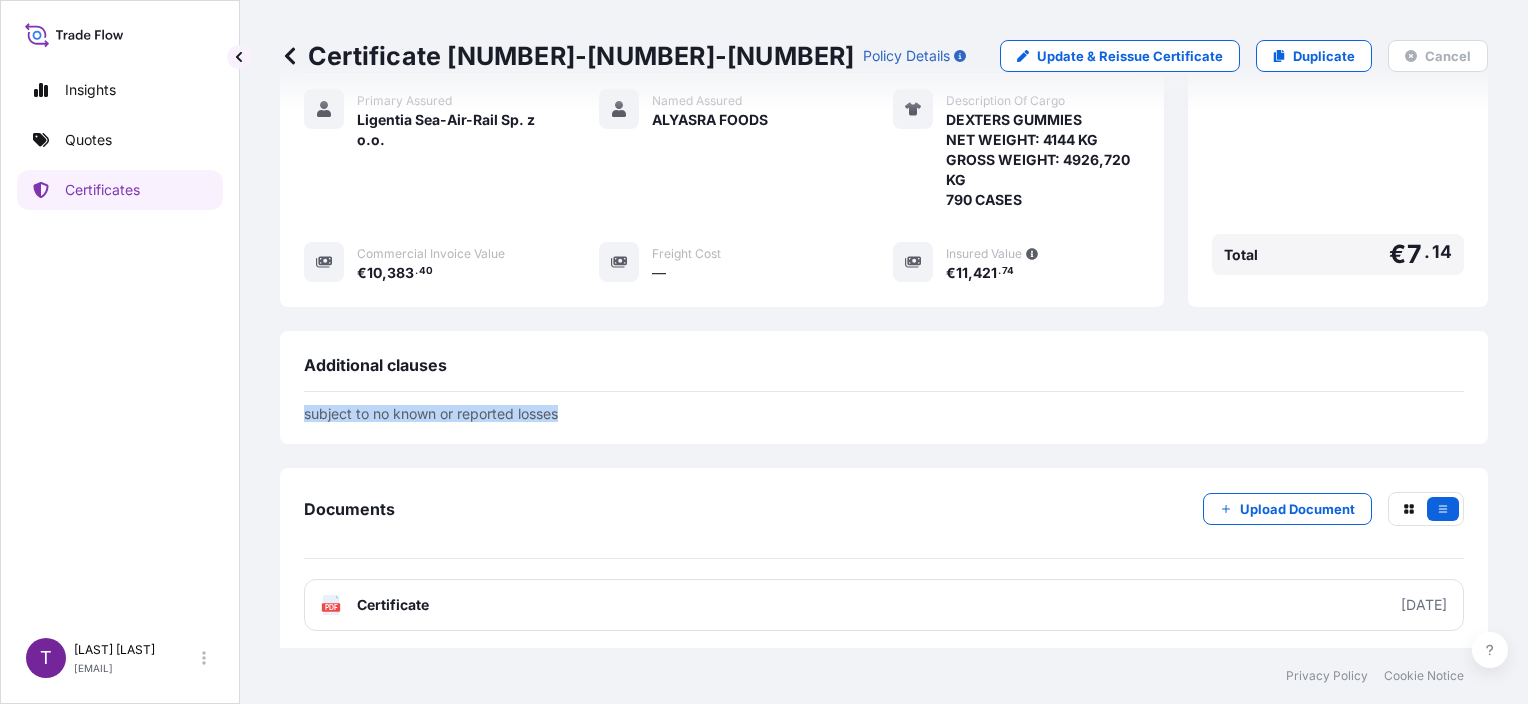 click on "subject to no known or reported losses" at bounding box center [884, 406] 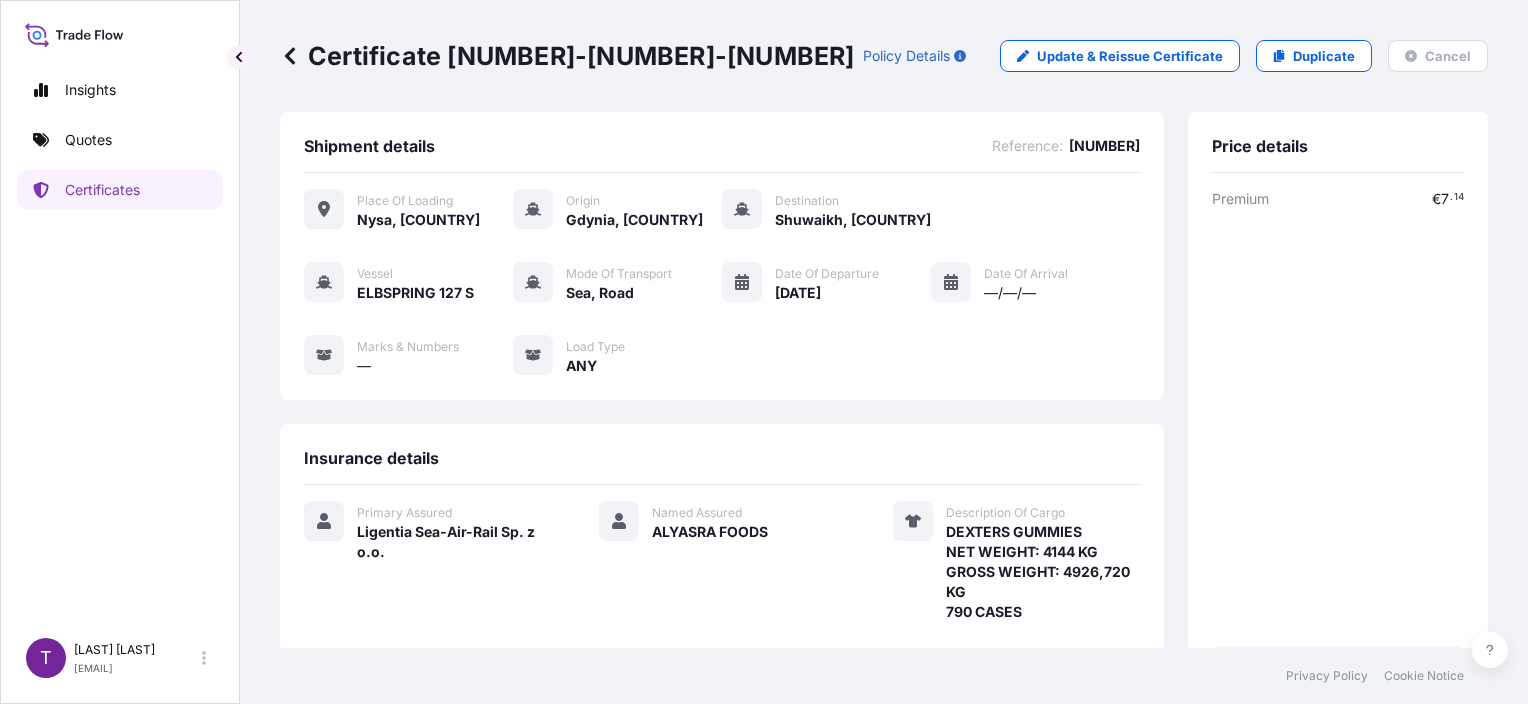 scroll, scrollTop: 0, scrollLeft: 0, axis: both 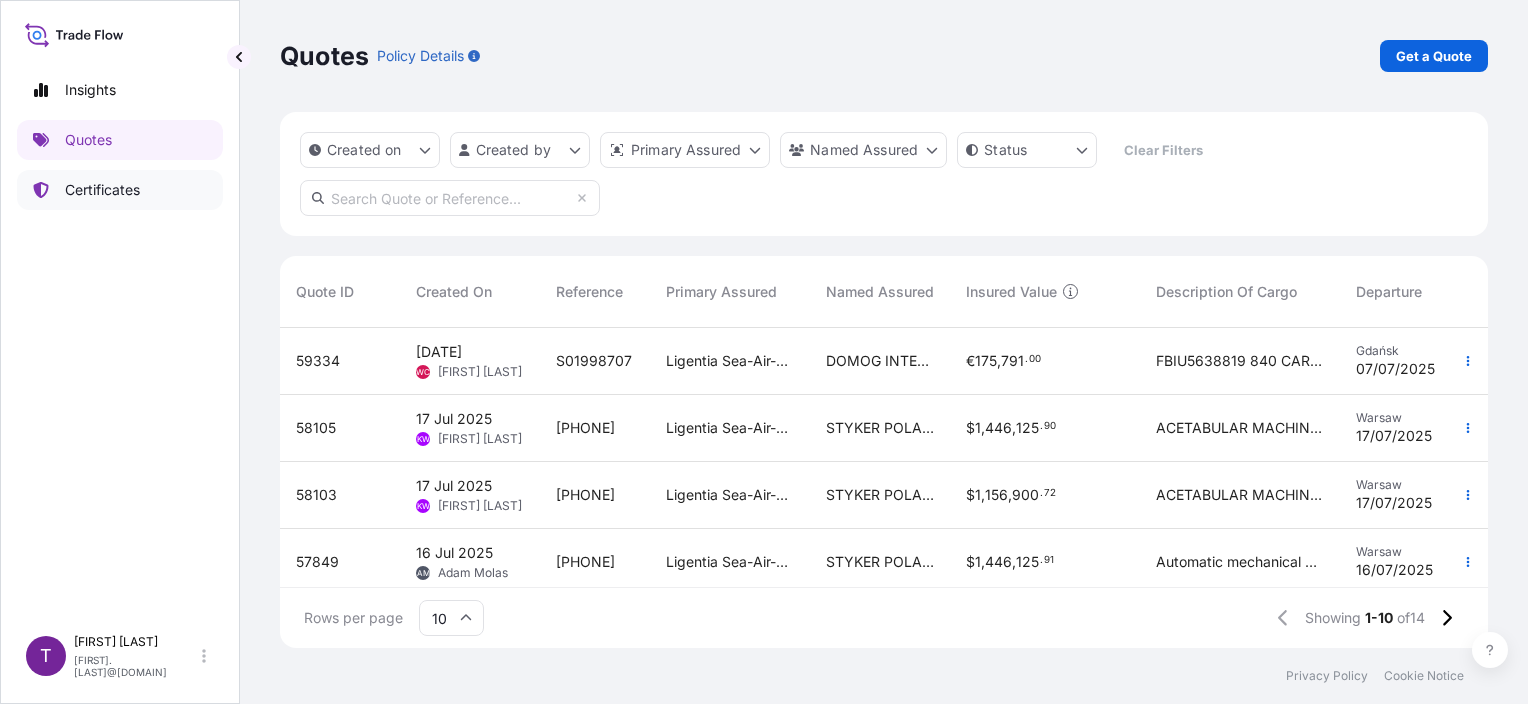 click on "Certificates" at bounding box center (120, 190) 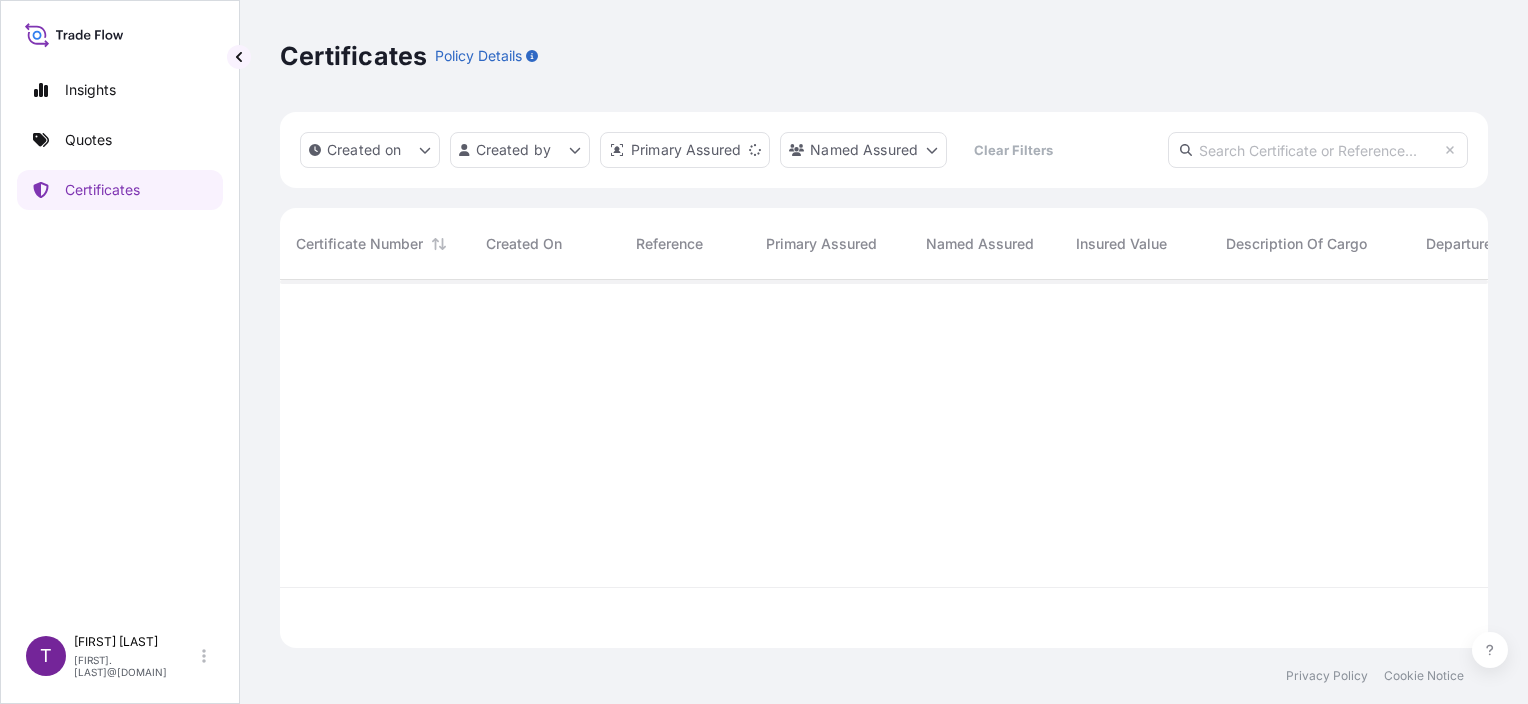 scroll, scrollTop: 16, scrollLeft: 16, axis: both 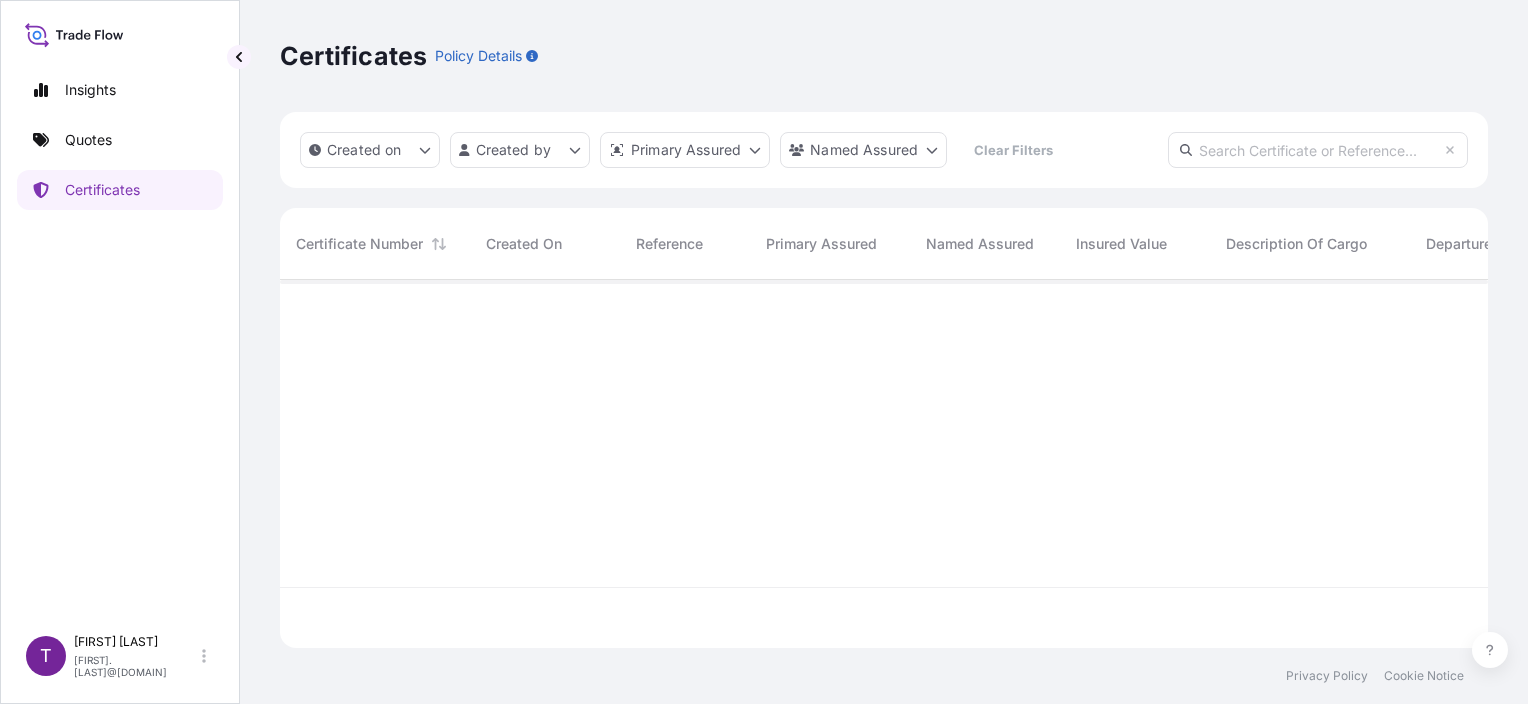 click at bounding box center [1318, 150] 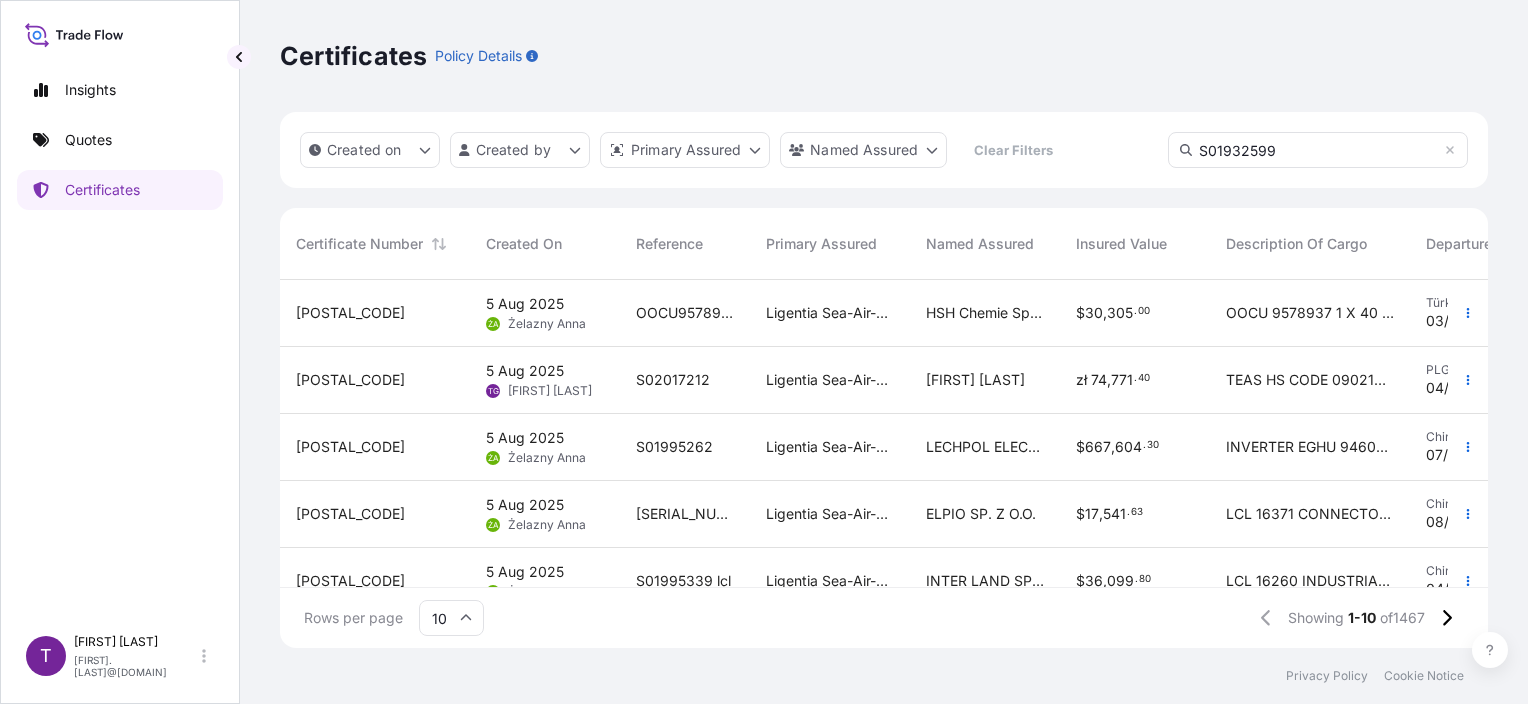 drag, startPoint x: 1352, startPoint y: 144, endPoint x: 1377, endPoint y: 149, distance: 25.495098 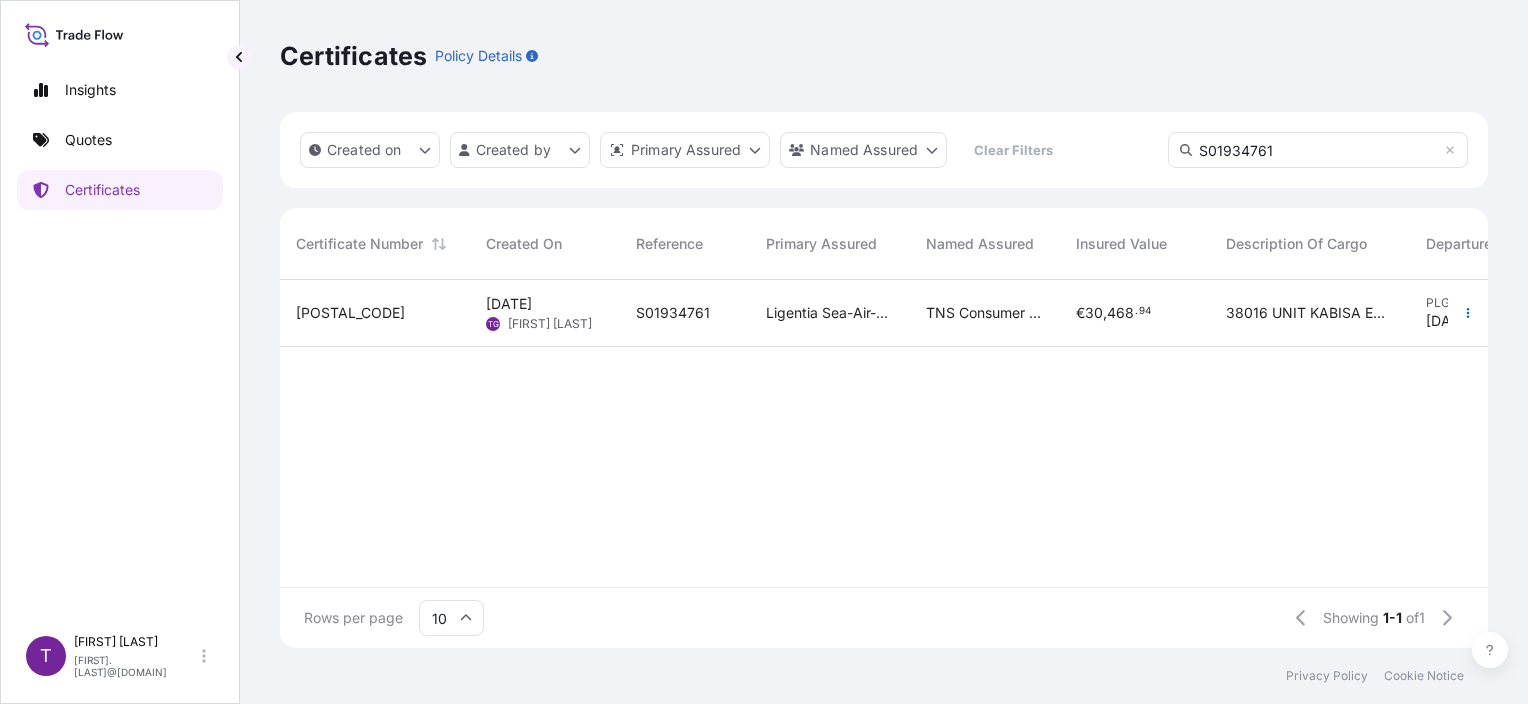click on "S01934761" at bounding box center (1318, 150) 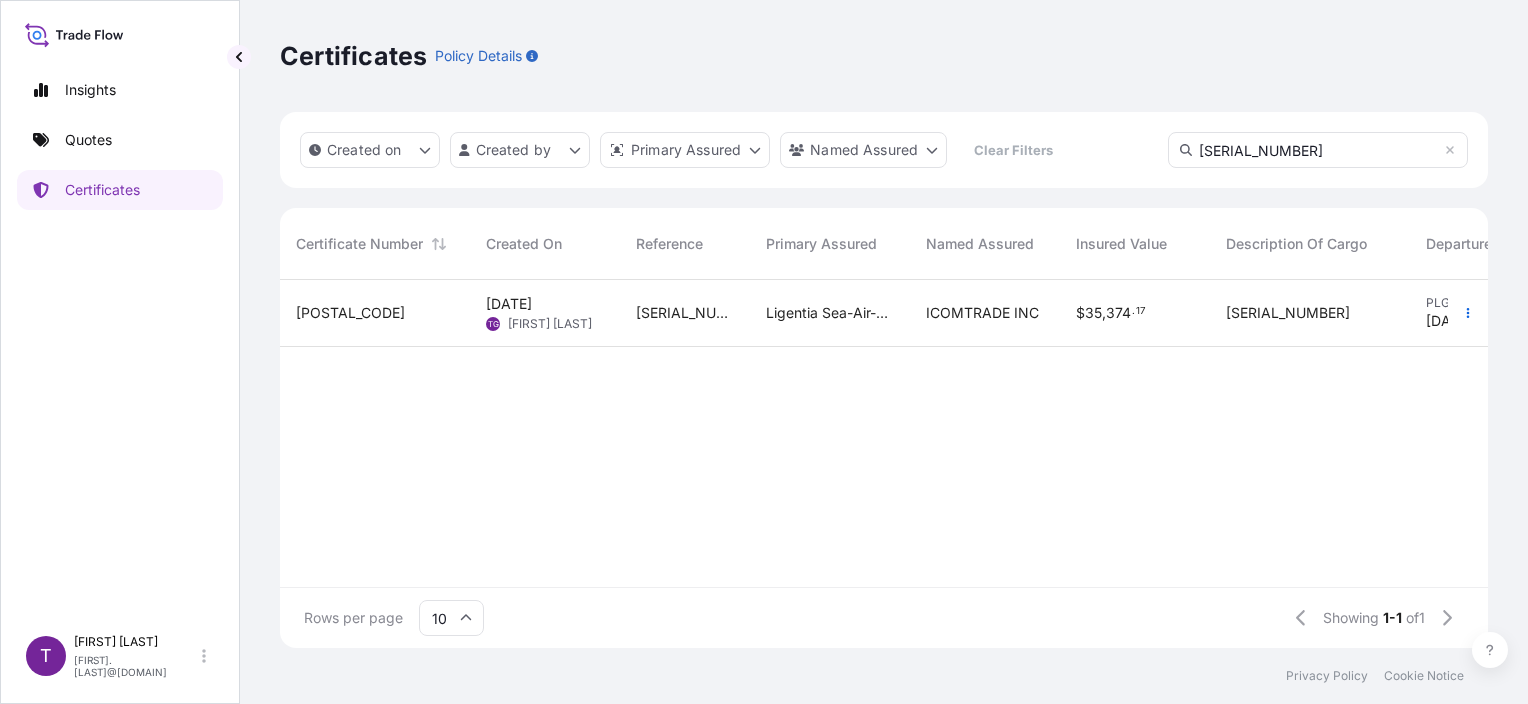 click on "S01934941" at bounding box center (1318, 150) 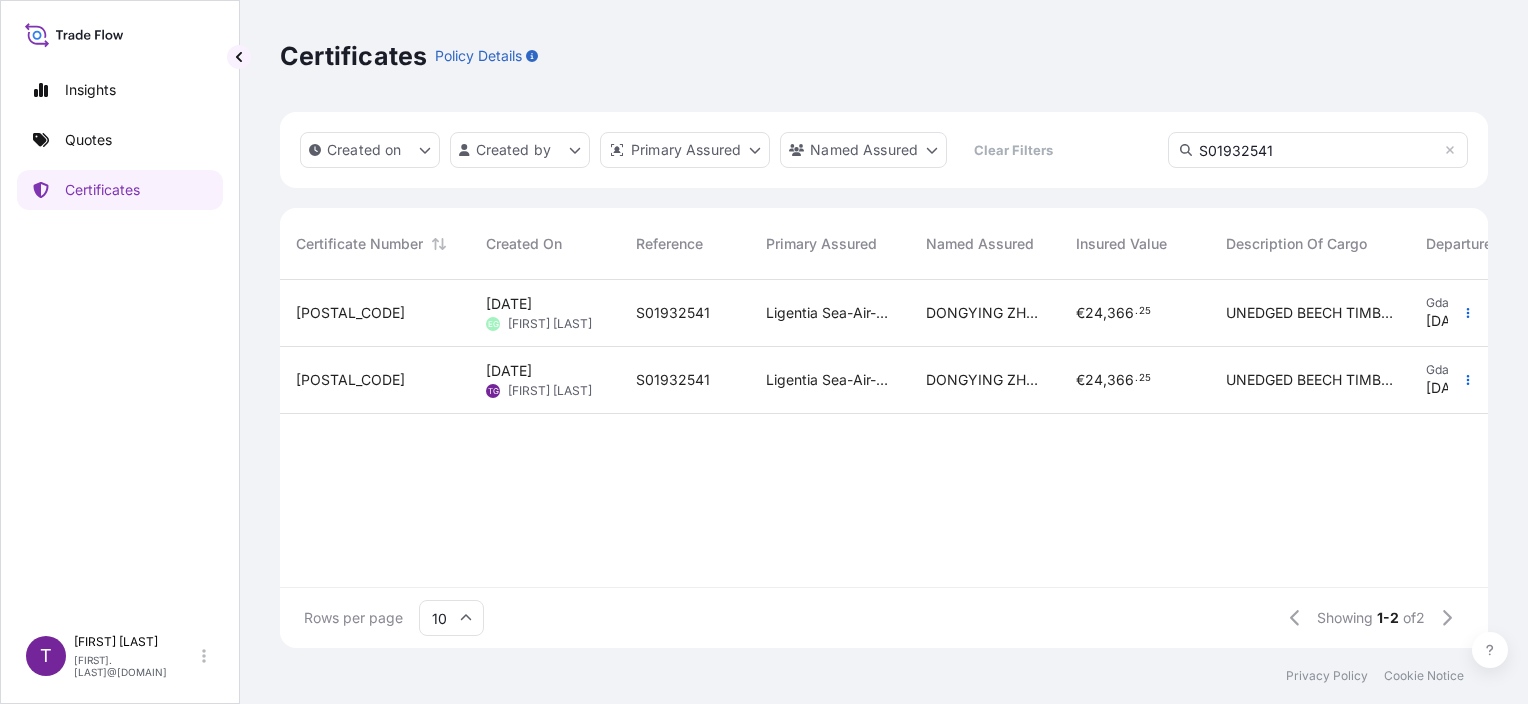drag, startPoint x: 1240, startPoint y: 159, endPoint x: 1260, endPoint y: 162, distance: 20.22375 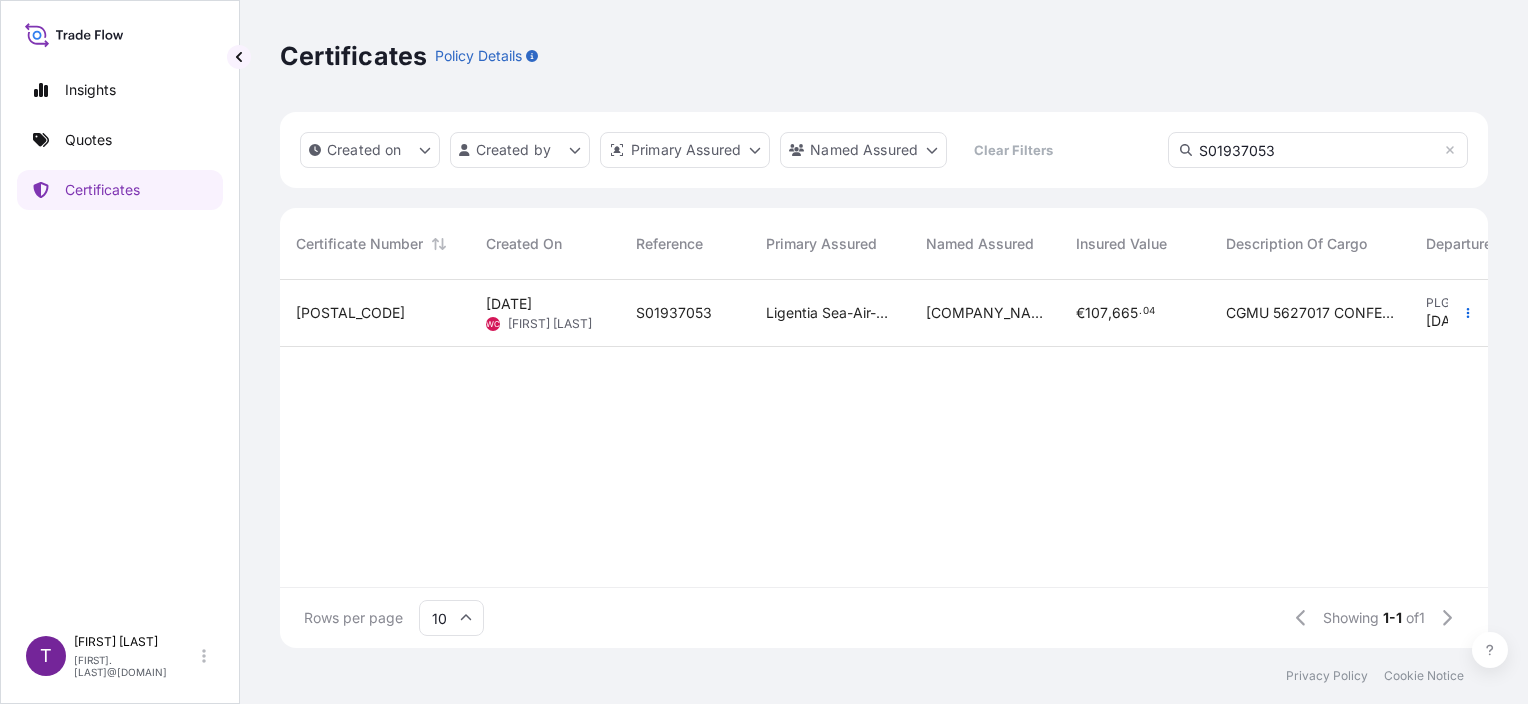 type on "S01937053" 